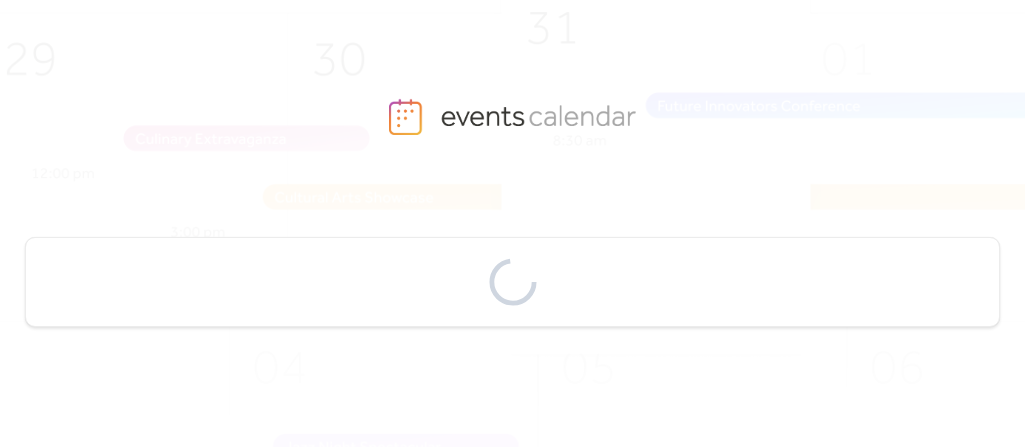 scroll, scrollTop: 0, scrollLeft: 0, axis: both 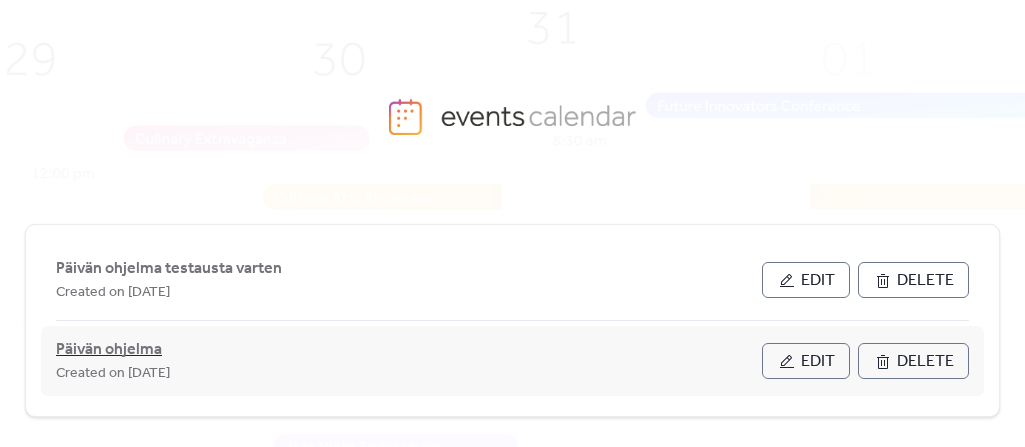 click on "Päivän ohjelma" at bounding box center [109, 350] 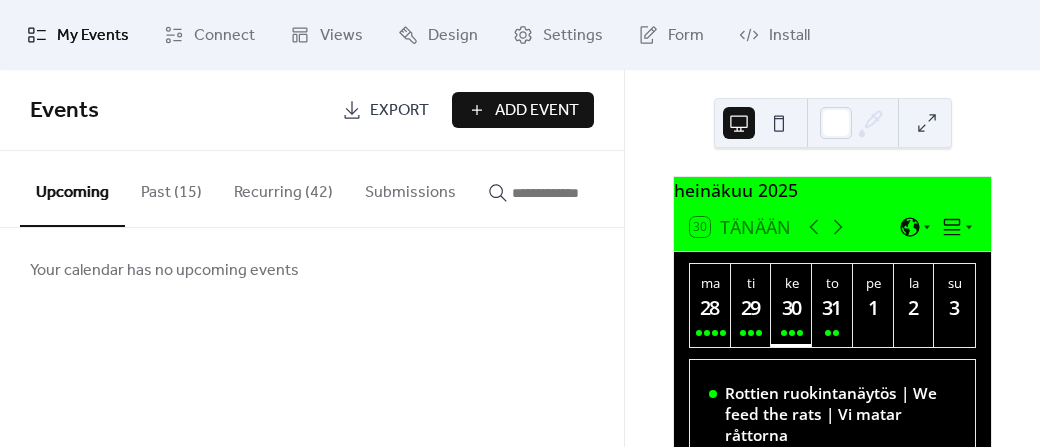click on "Recurring (42)" at bounding box center [283, 188] 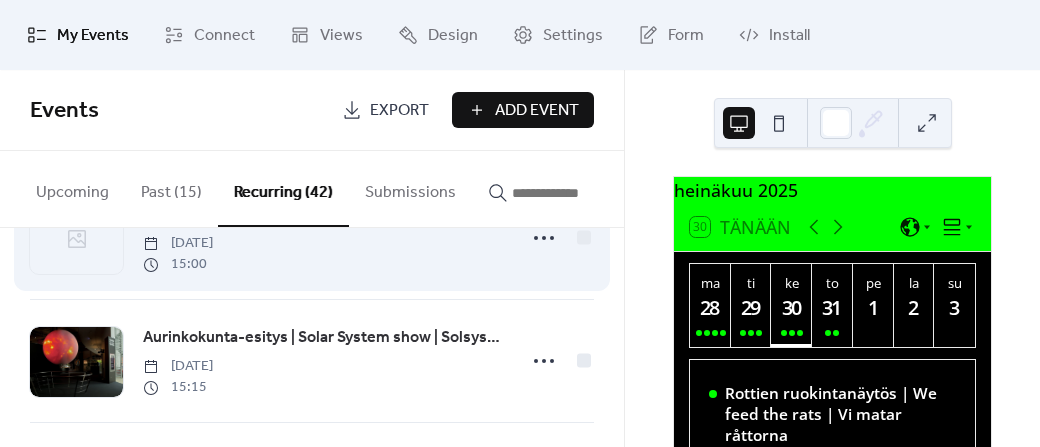 scroll, scrollTop: 60, scrollLeft: 0, axis: vertical 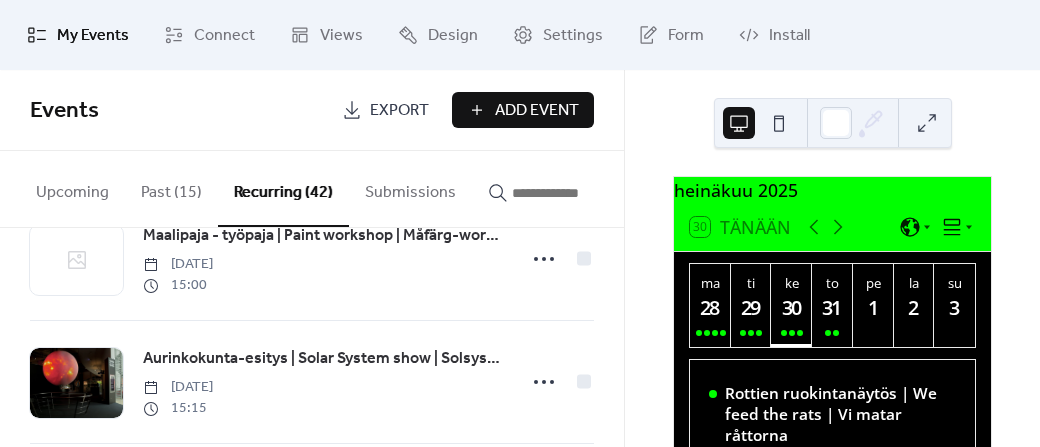 click at bounding box center [572, 193] 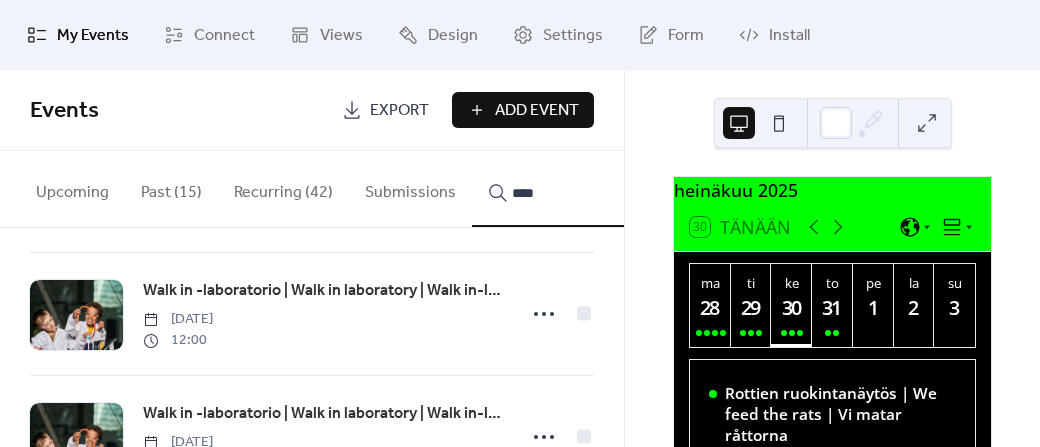 scroll, scrollTop: 990, scrollLeft: 0, axis: vertical 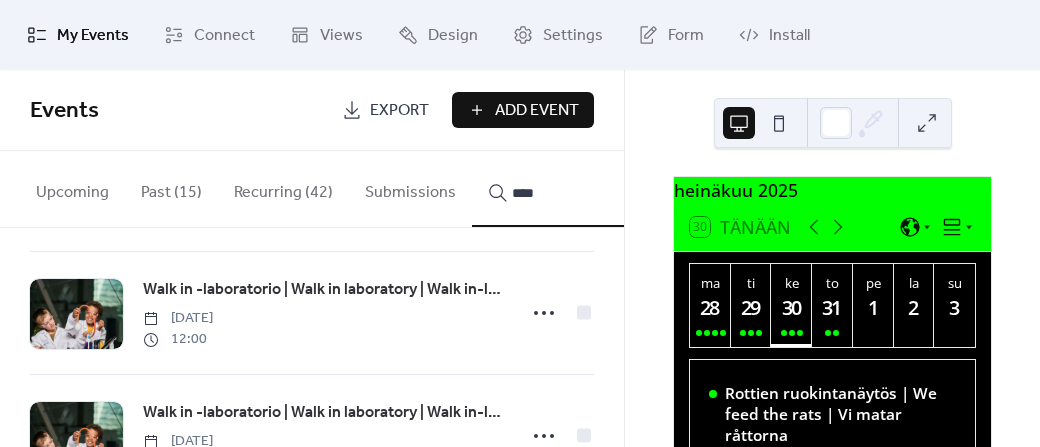 type on "****" 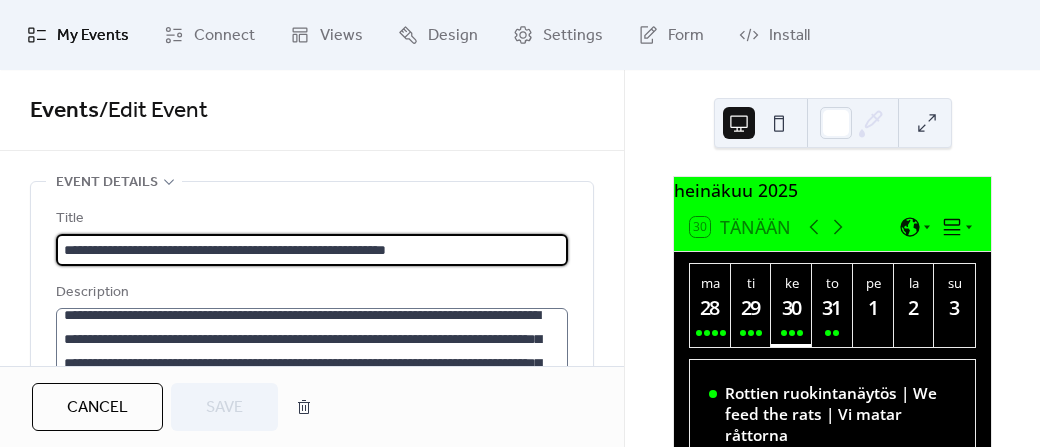 scroll, scrollTop: 107, scrollLeft: 0, axis: vertical 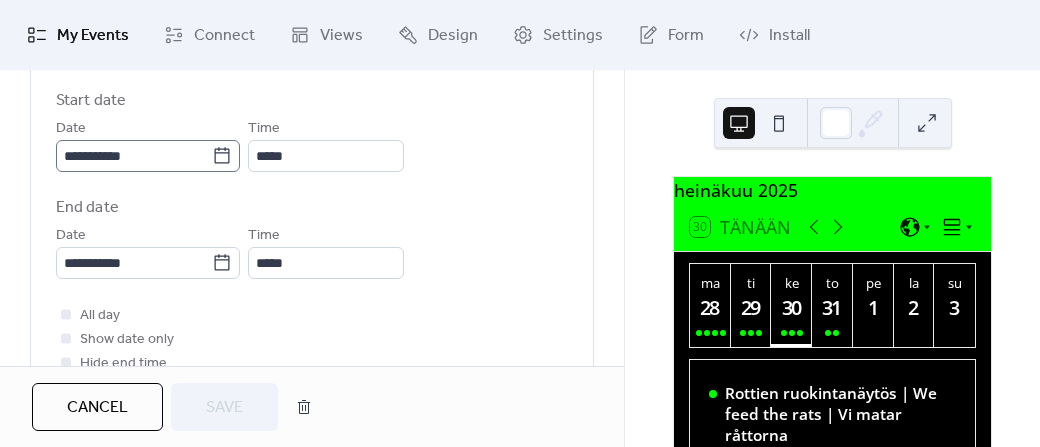 click 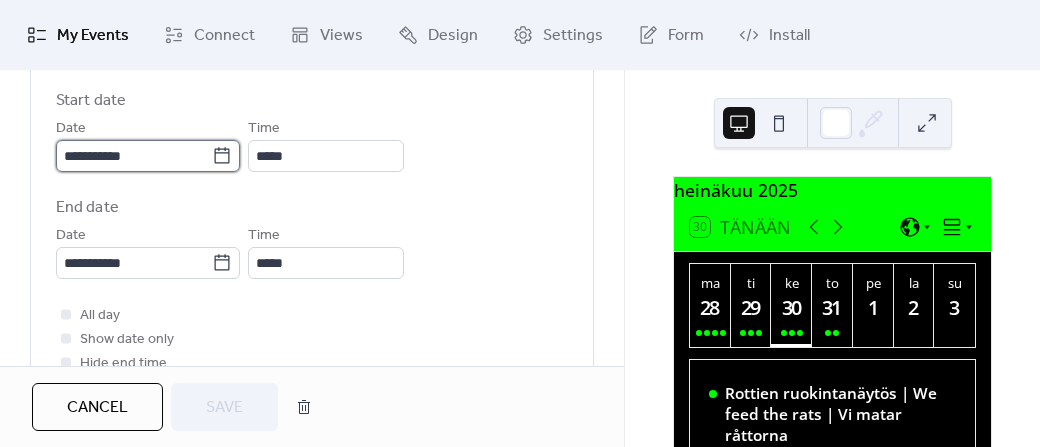 click on "**********" at bounding box center (134, 156) 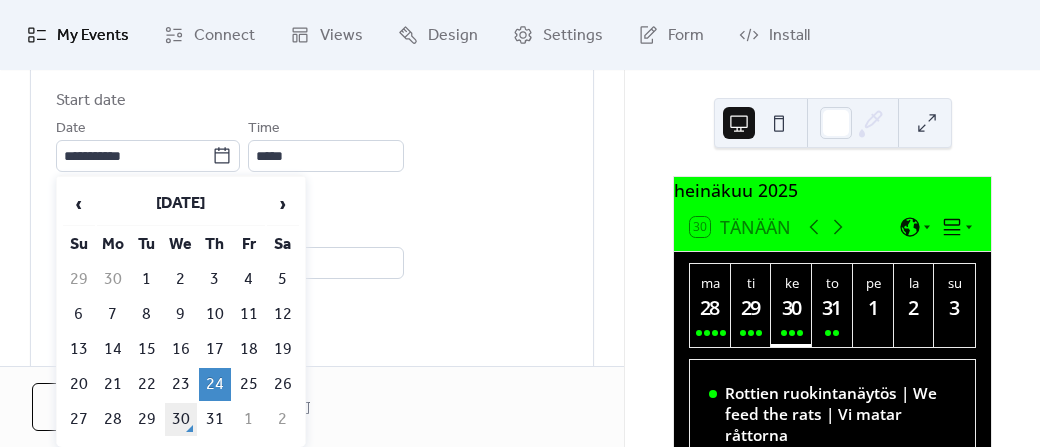 click on "30" at bounding box center [181, 419] 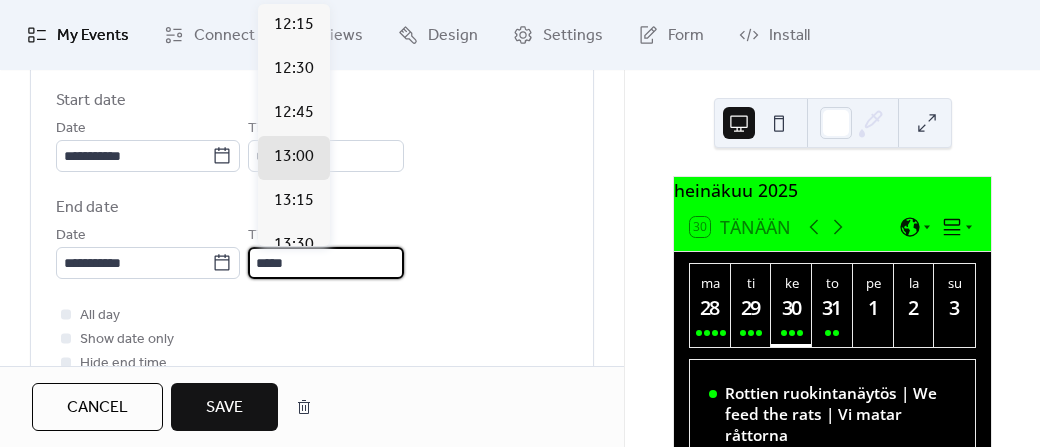 click on "*****" at bounding box center (326, 263) 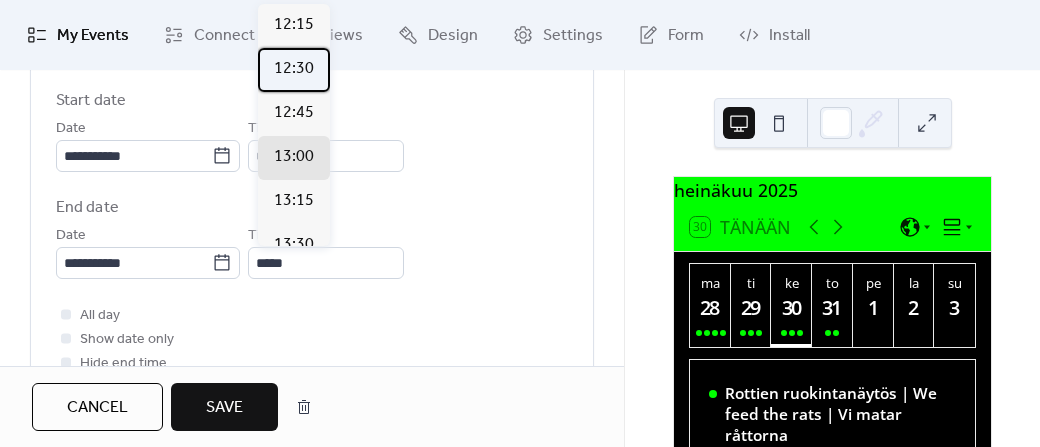 click on "12:30" at bounding box center (294, 69) 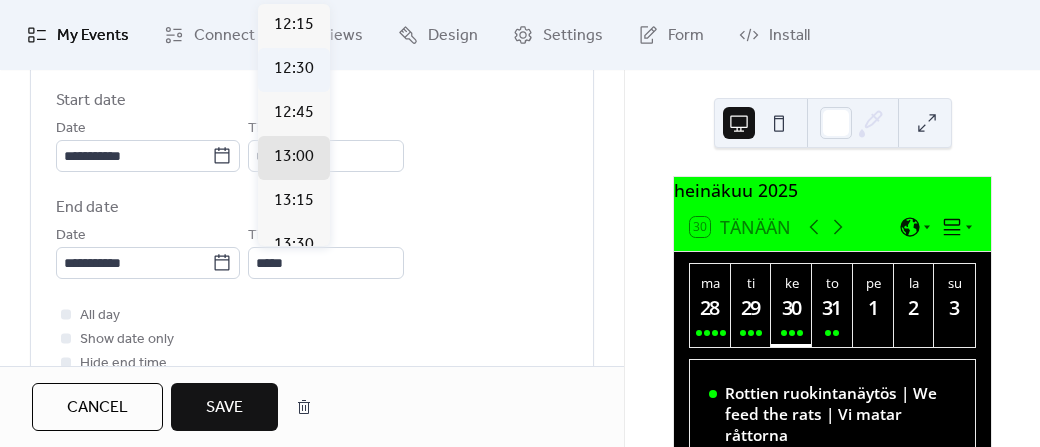 type on "*****" 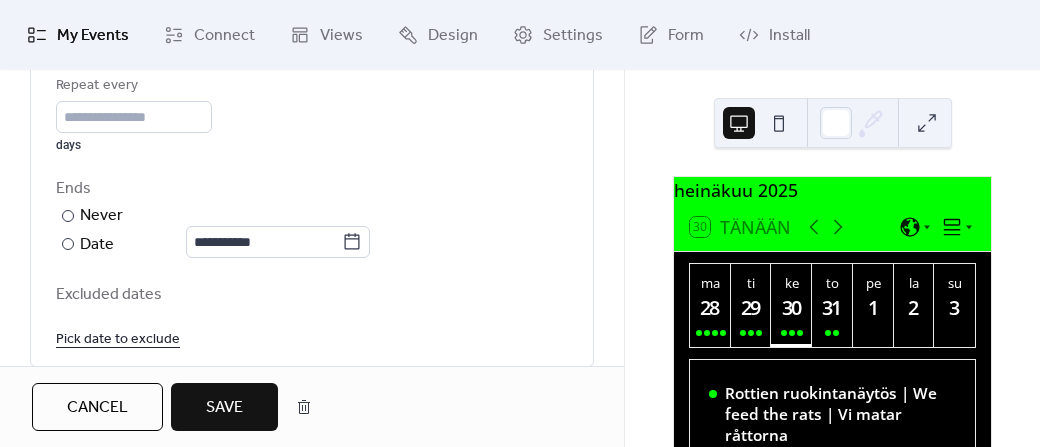 scroll, scrollTop: 1132, scrollLeft: 0, axis: vertical 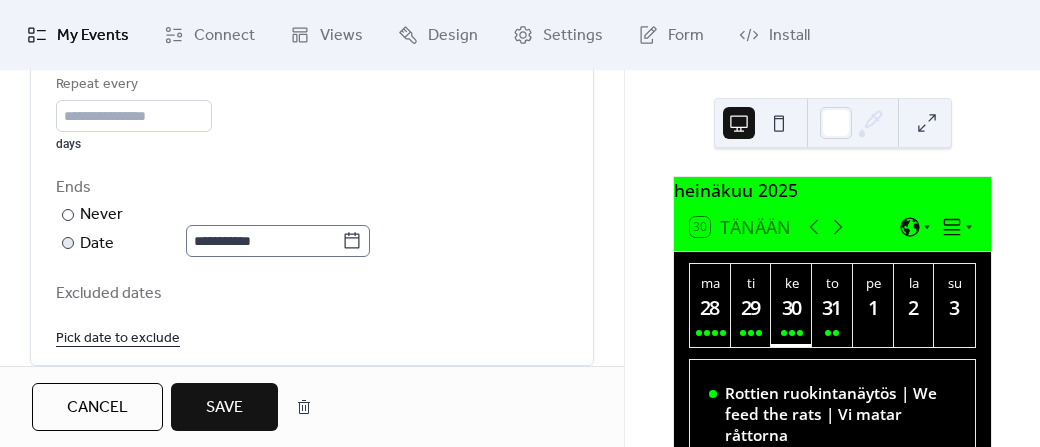click 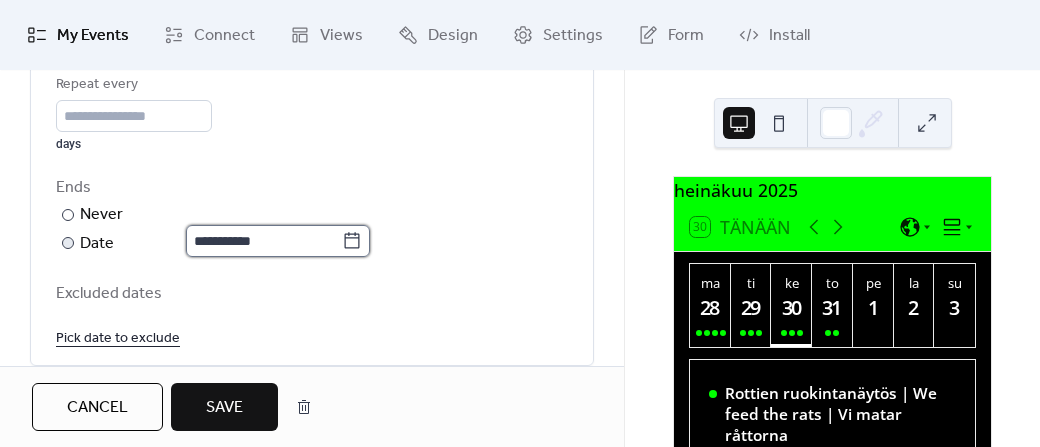 click on "**********" at bounding box center [264, 241] 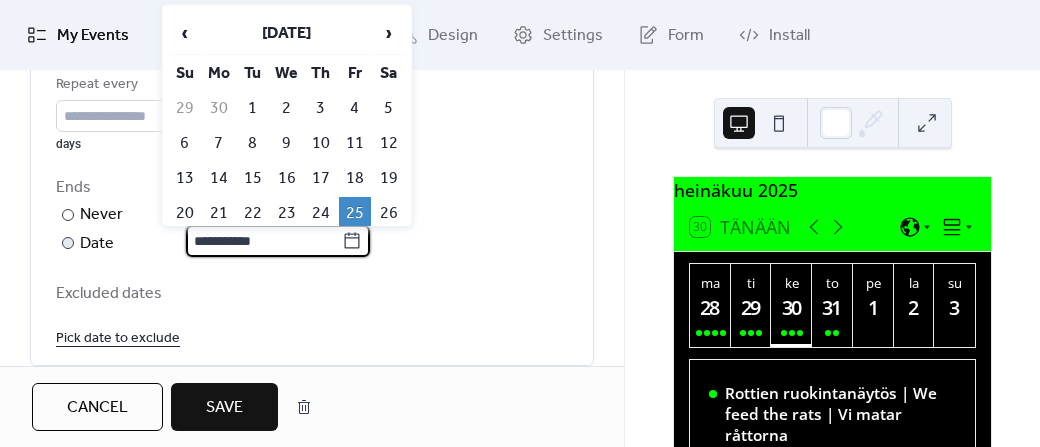 click on "**********" at bounding box center [264, 241] 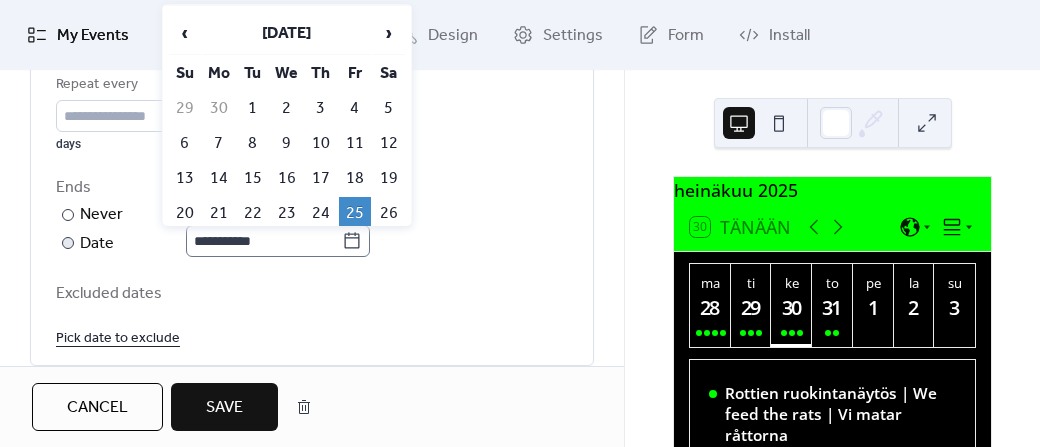 click 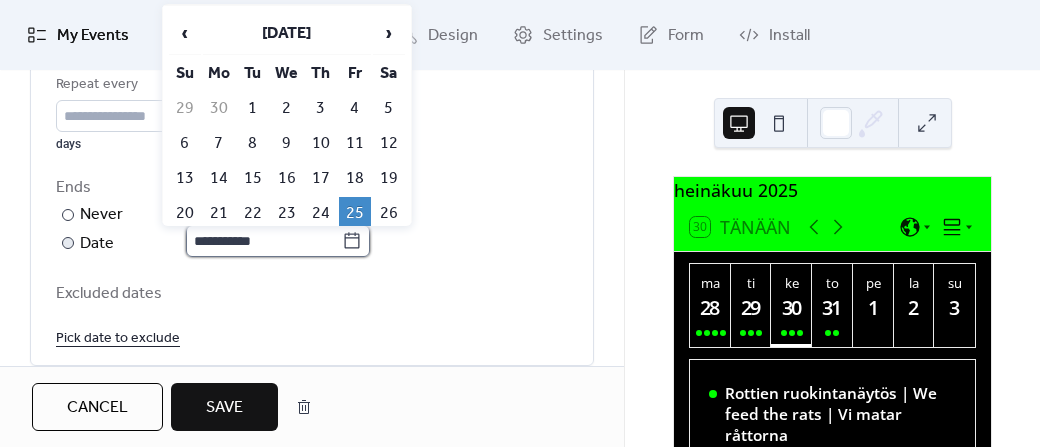 click on "**********" at bounding box center [264, 241] 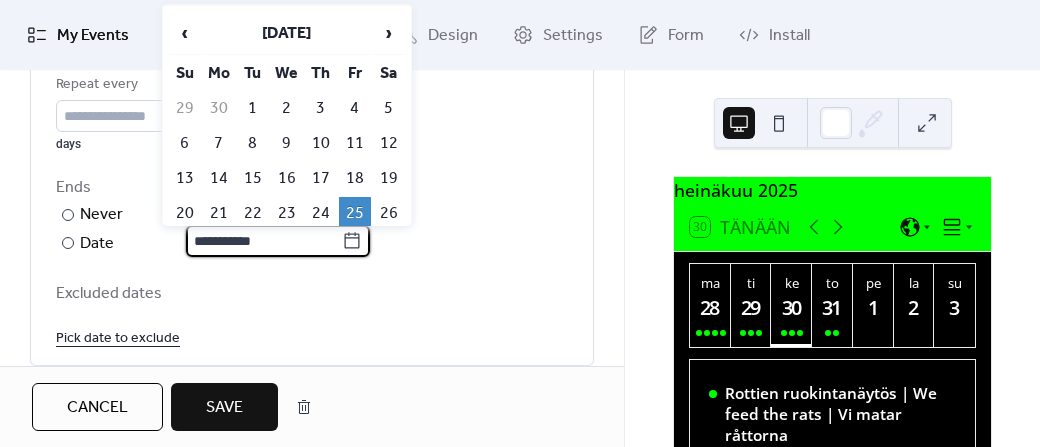 click on "**********" at bounding box center (312, 216) 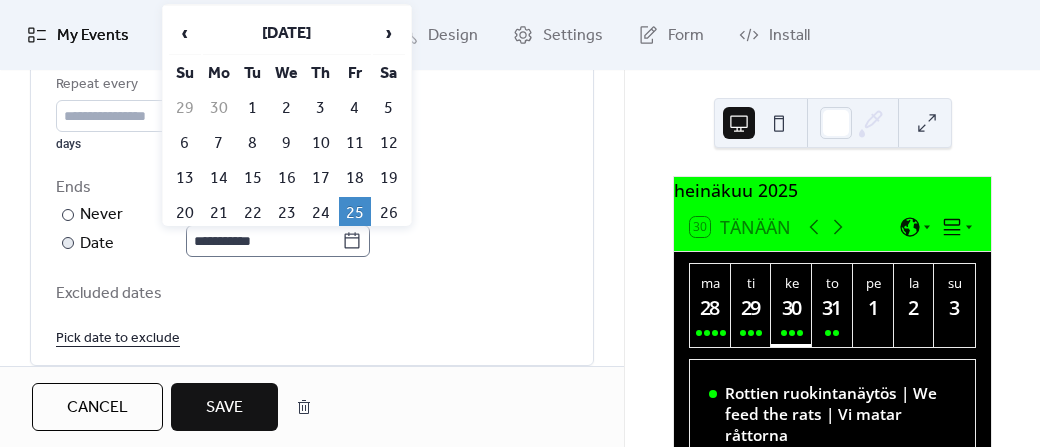 click 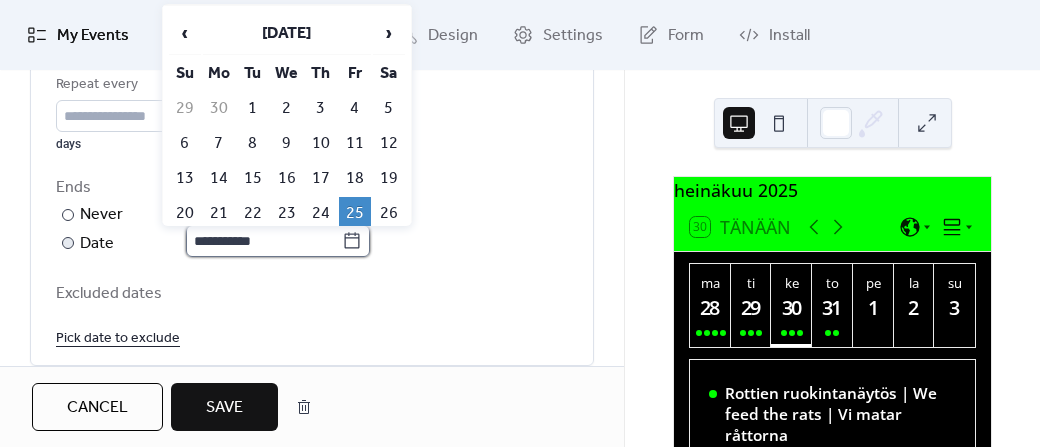 click on "**********" at bounding box center [264, 241] 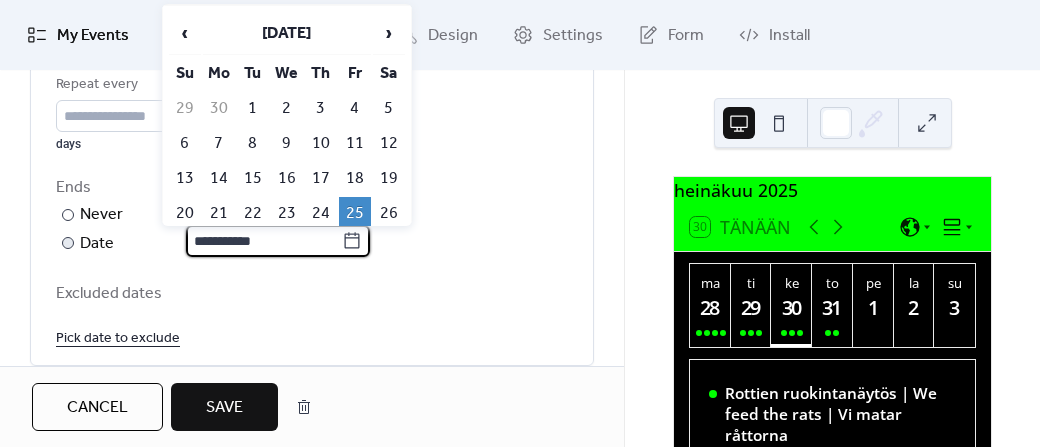 click on "**********" at bounding box center [264, 241] 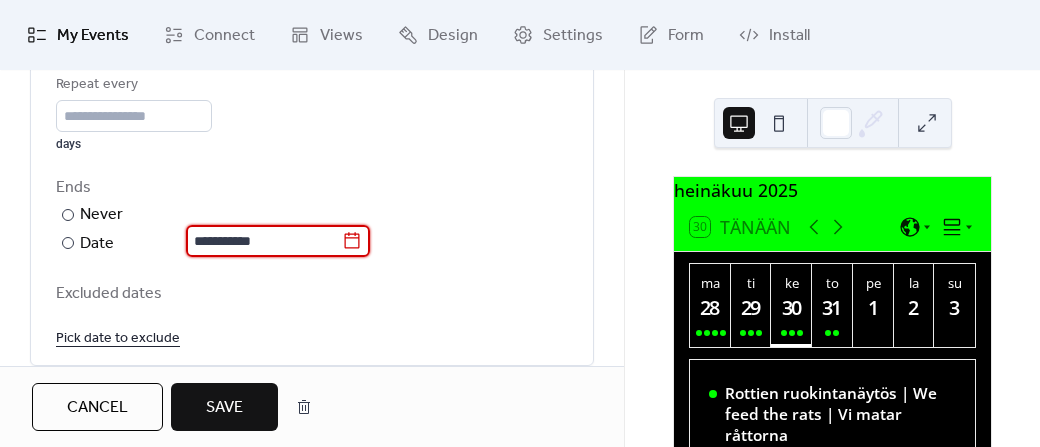 type on "**********" 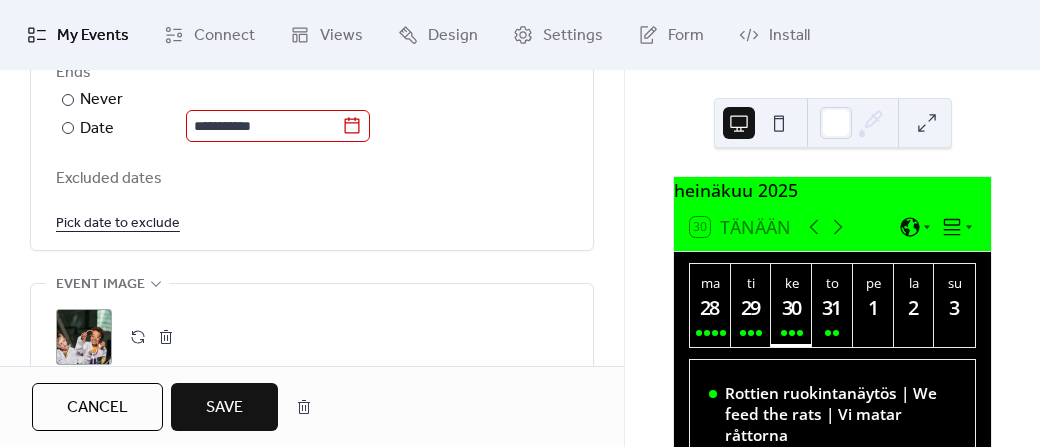 scroll, scrollTop: 1249, scrollLeft: 0, axis: vertical 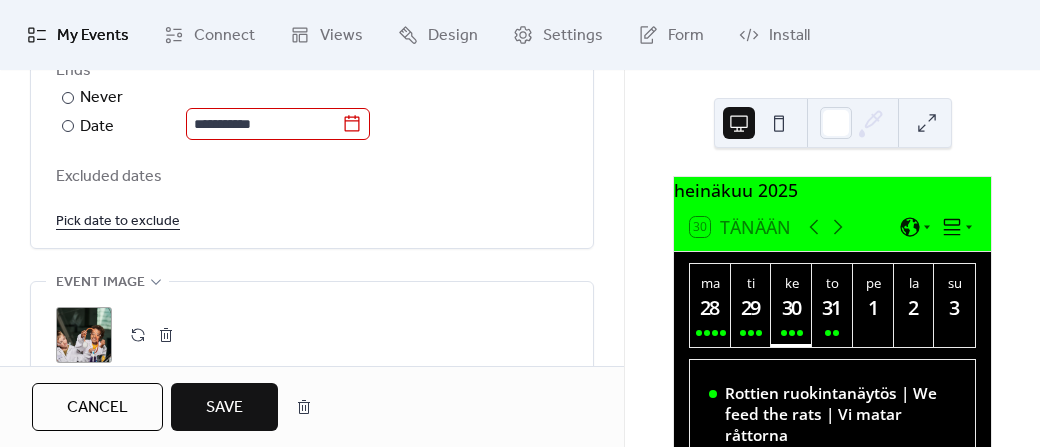 drag, startPoint x: 528, startPoint y: 286, endPoint x: 144, endPoint y: 220, distance: 389.63058 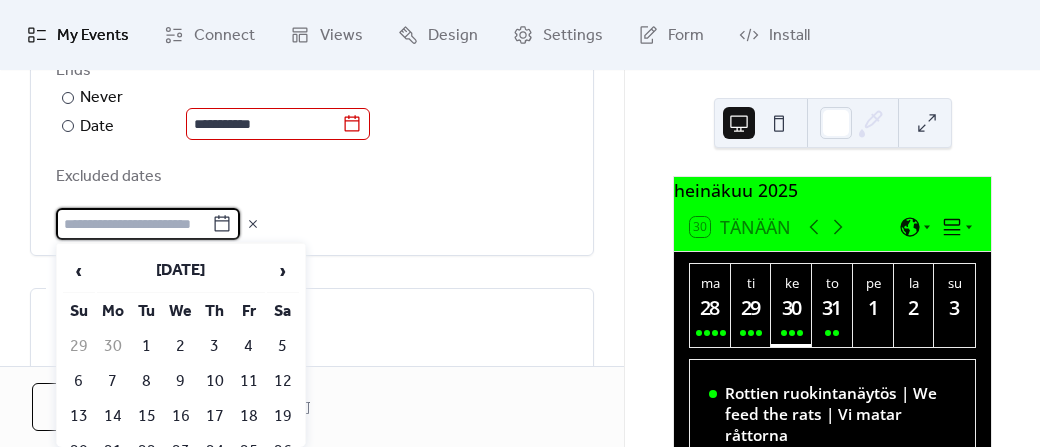 click at bounding box center [312, 224] 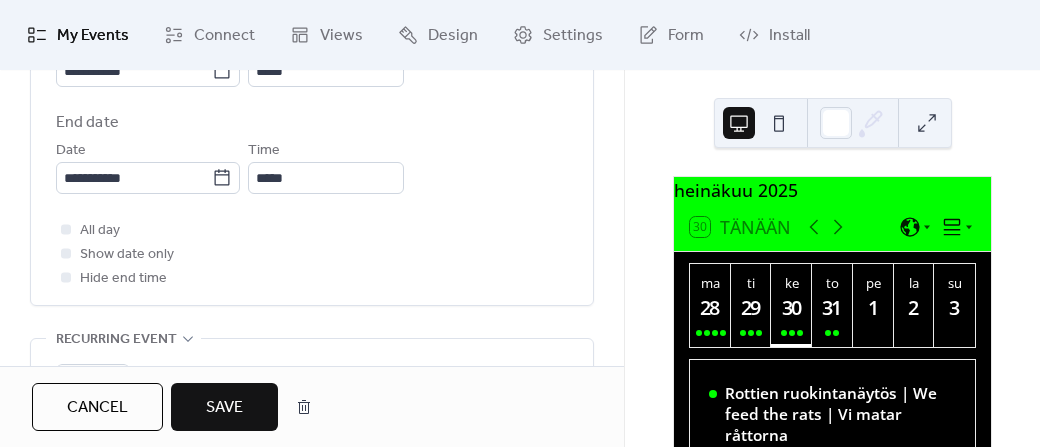 scroll, scrollTop: 784, scrollLeft: 0, axis: vertical 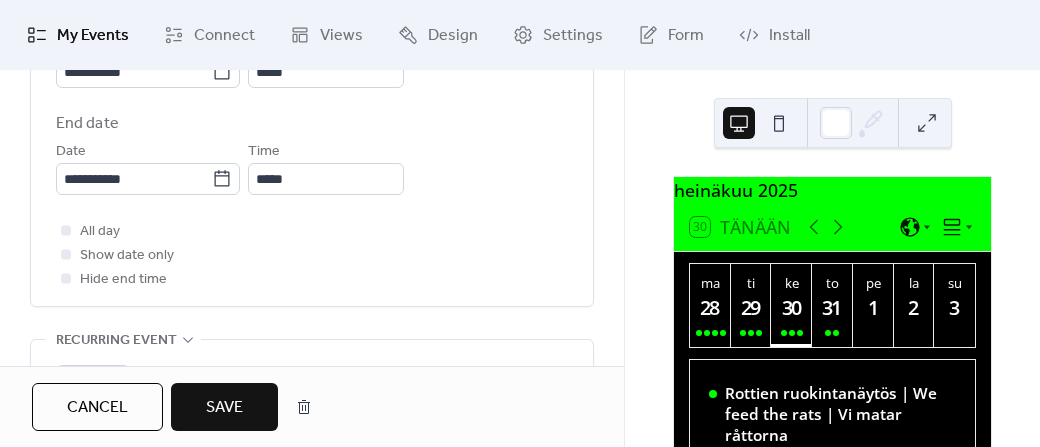 click on "All day Show date only Hide end time" at bounding box center (312, 255) 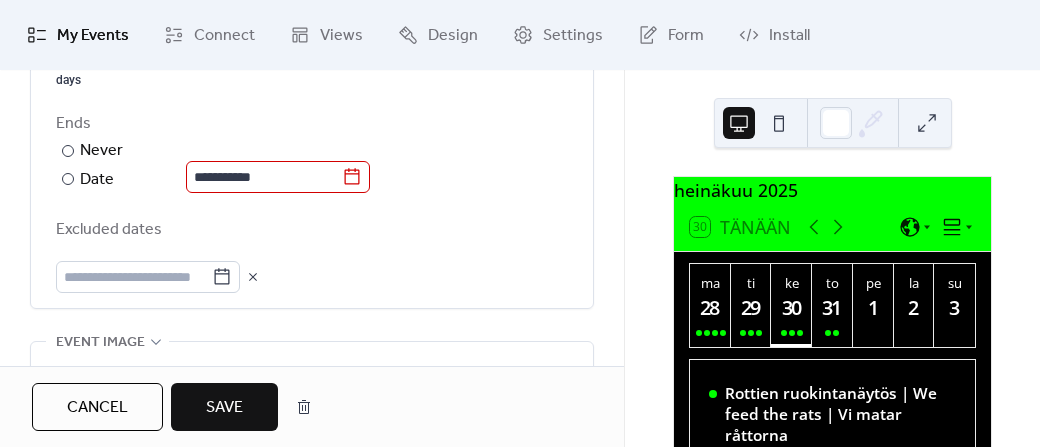 scroll, scrollTop: 1199, scrollLeft: 0, axis: vertical 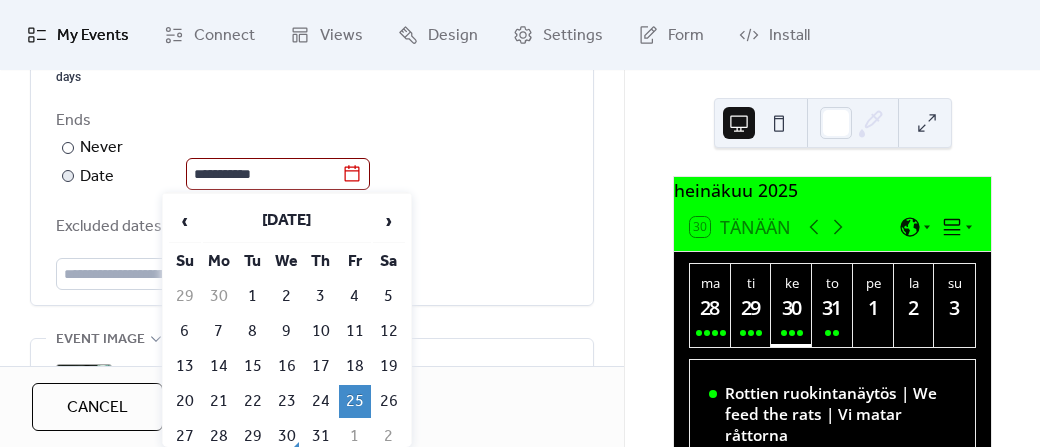 click 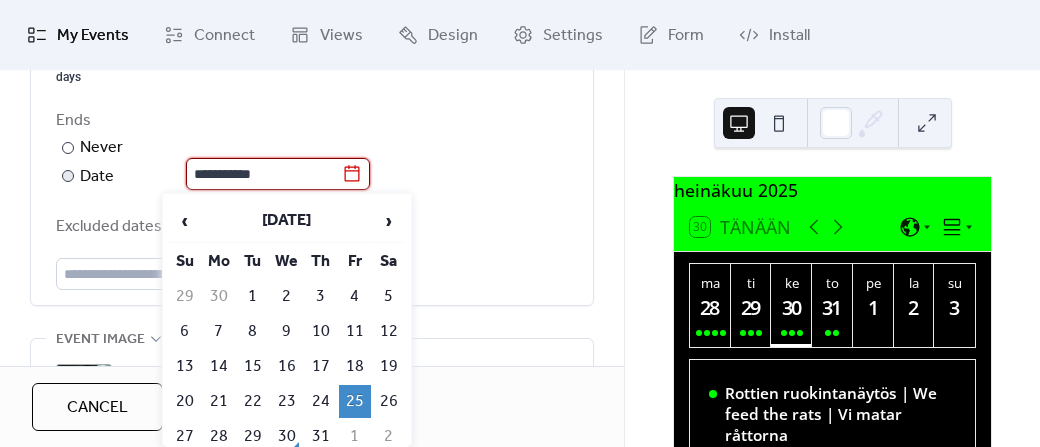 click on "**********" at bounding box center [264, 174] 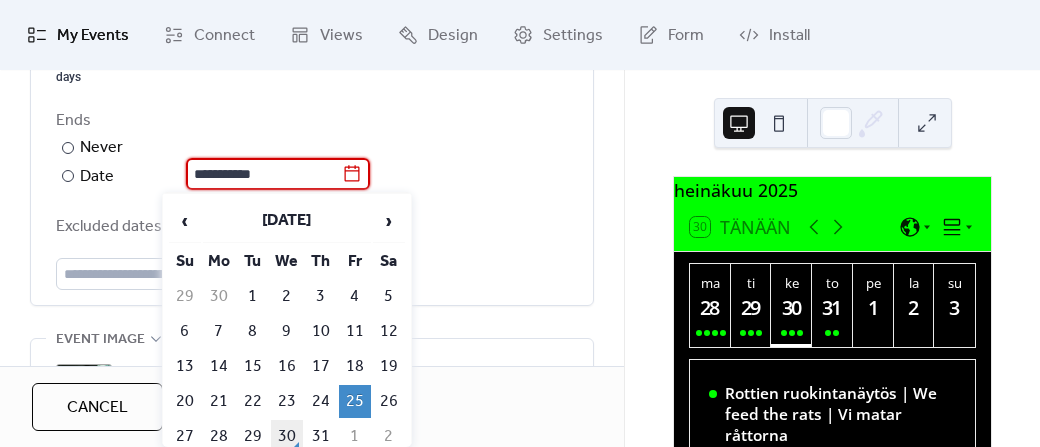click on "30" at bounding box center (287, 436) 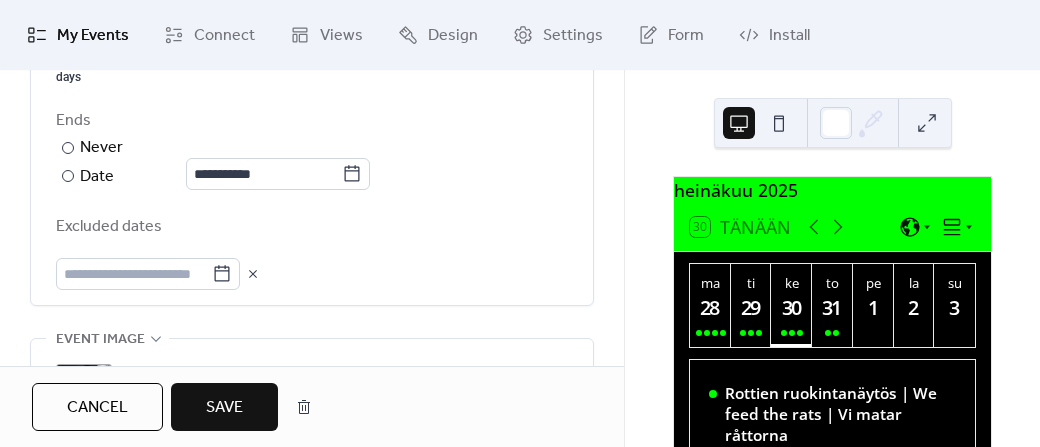 click on "Save" at bounding box center [224, 408] 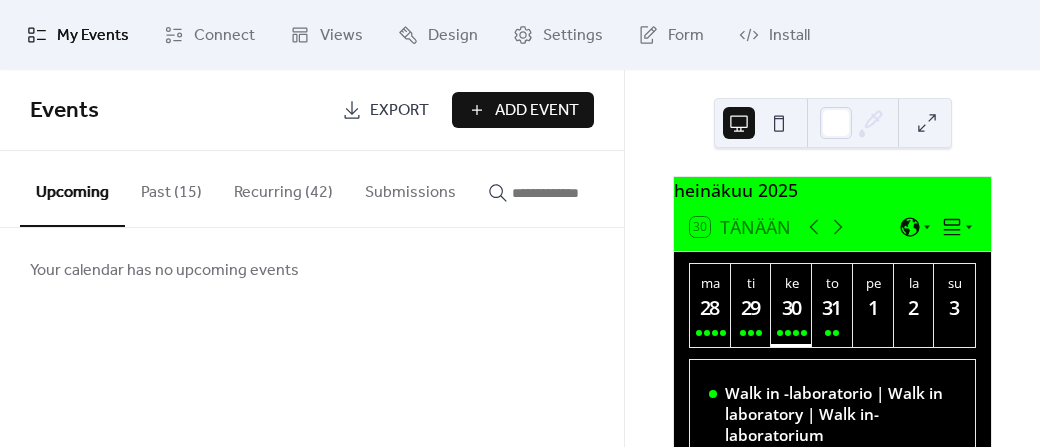 click at bounding box center (572, 193) 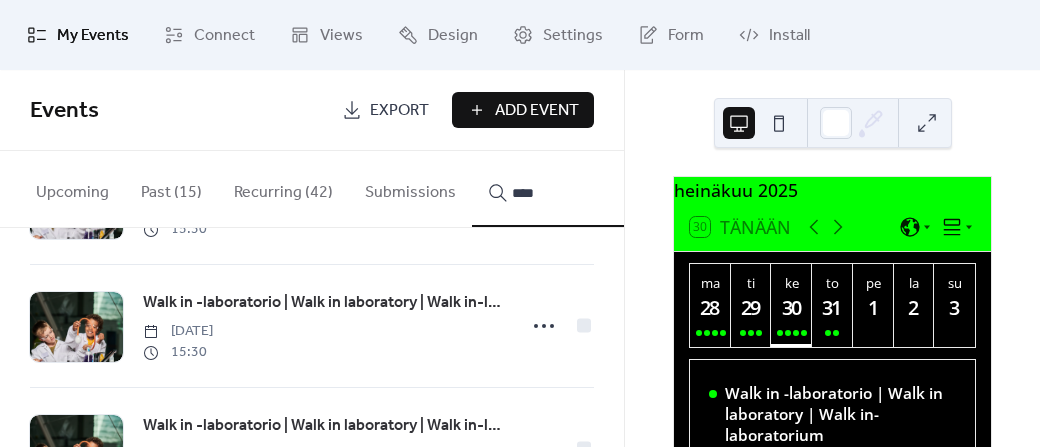 scroll, scrollTop: 735, scrollLeft: 0, axis: vertical 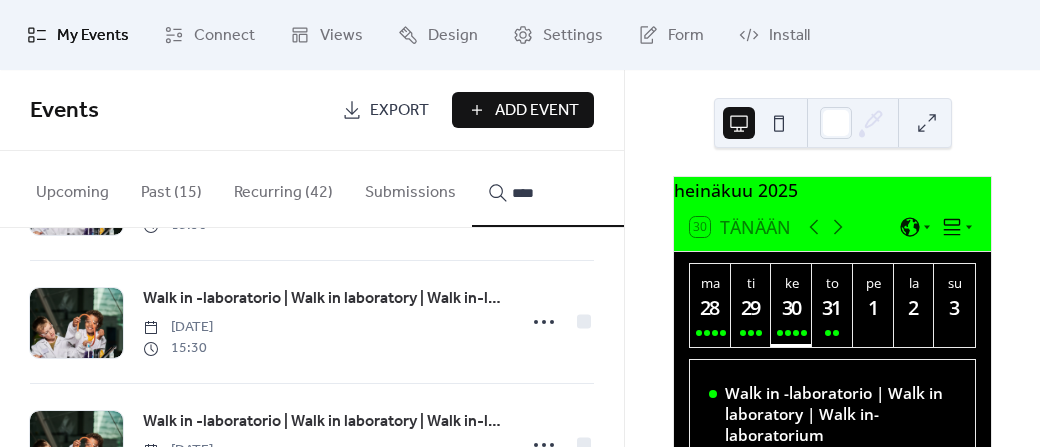 type on "****" 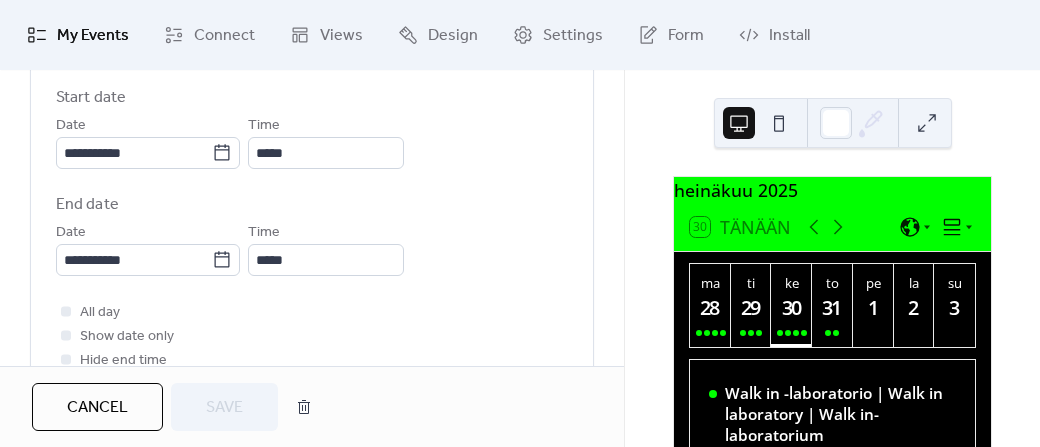 scroll, scrollTop: 704, scrollLeft: 0, axis: vertical 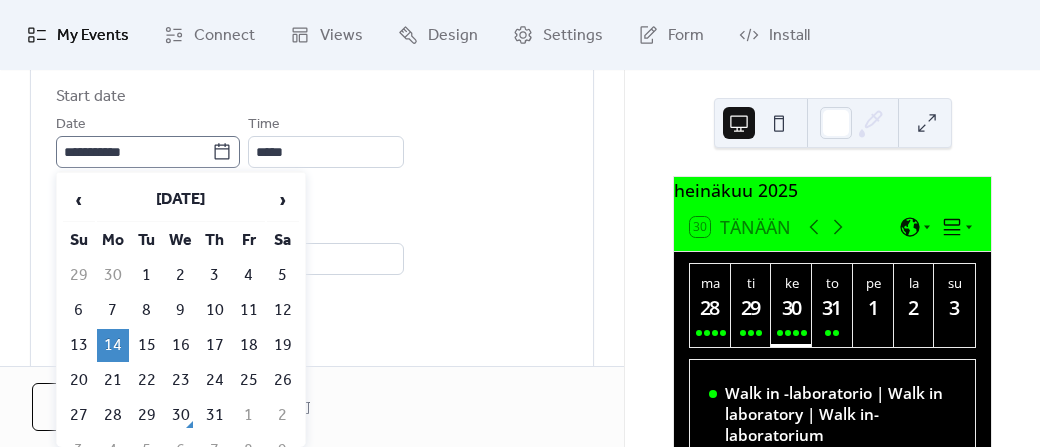 click 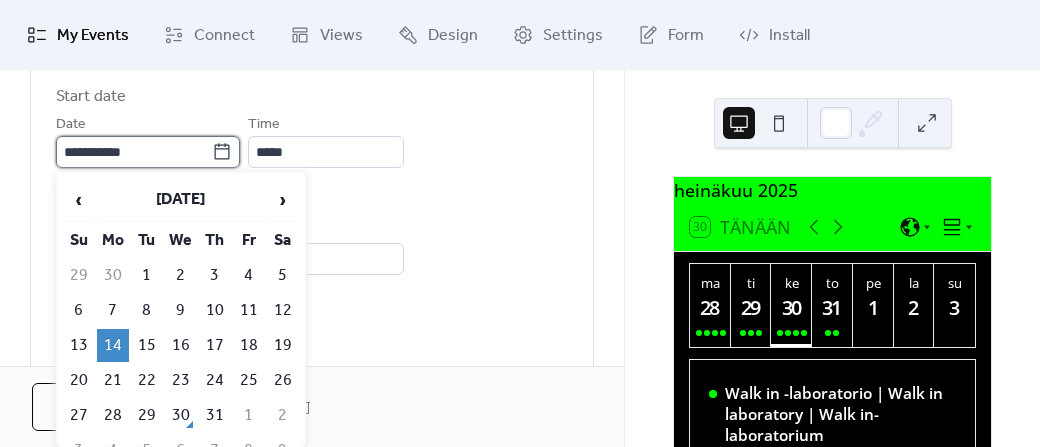 click on "**********" at bounding box center [134, 152] 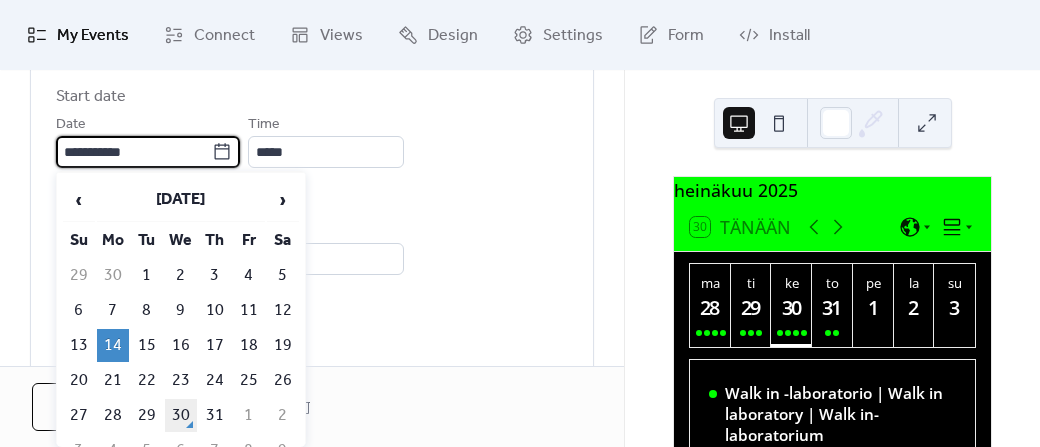 click on "30" at bounding box center [181, 415] 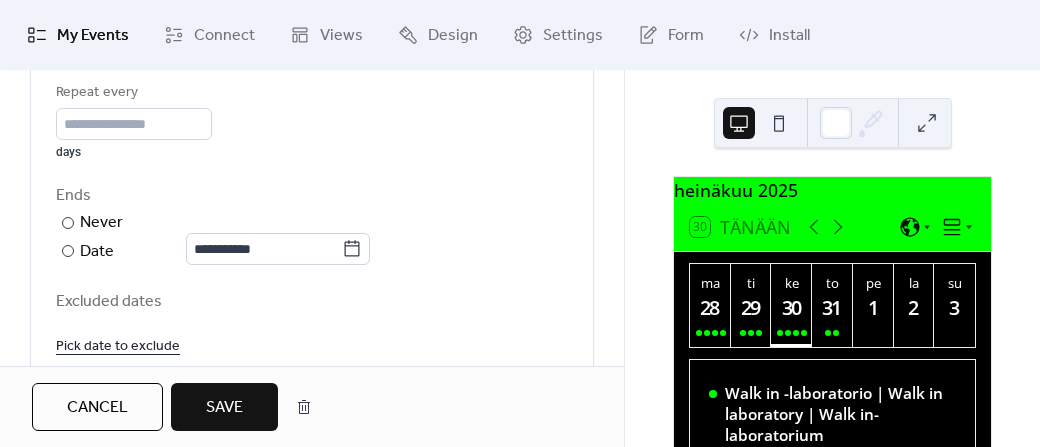 scroll, scrollTop: 1125, scrollLeft: 0, axis: vertical 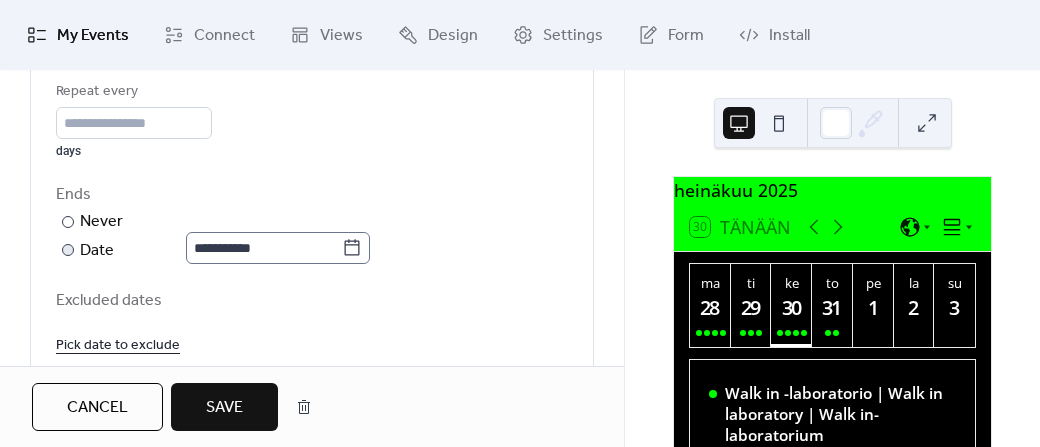 click 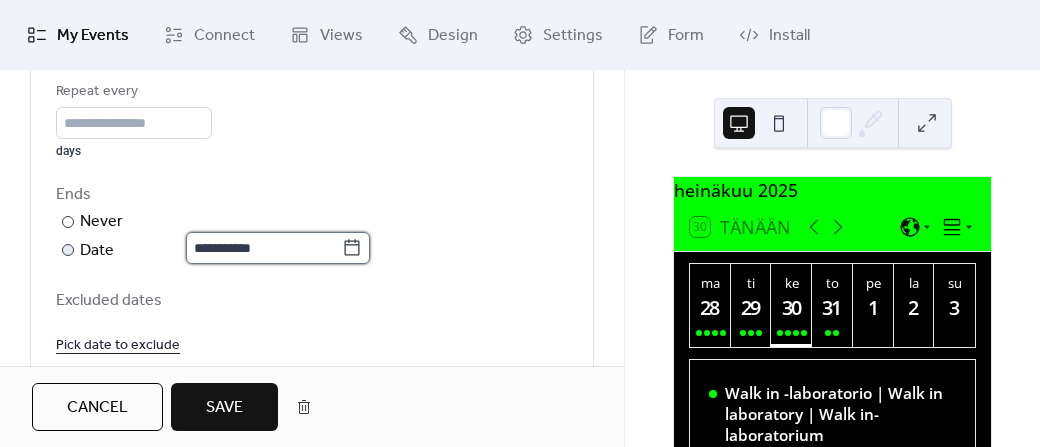 click on "**********" at bounding box center [264, 248] 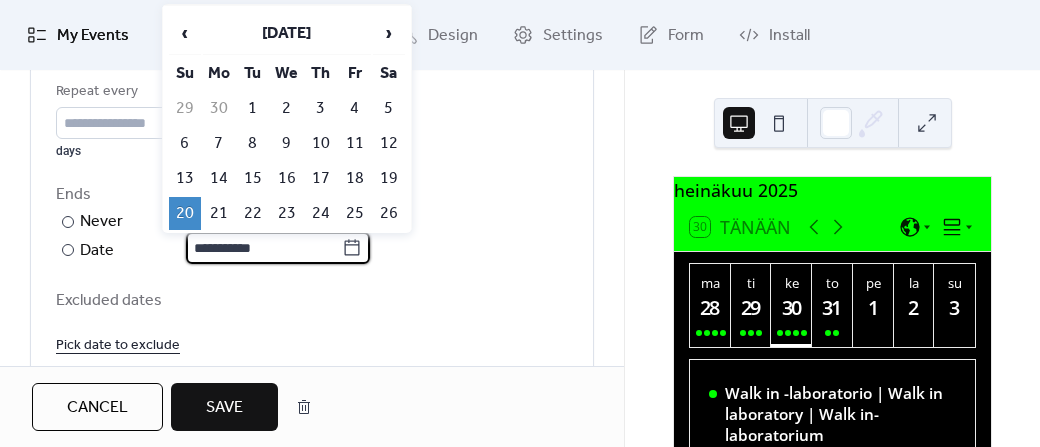 click on "**********" at bounding box center [312, 223] 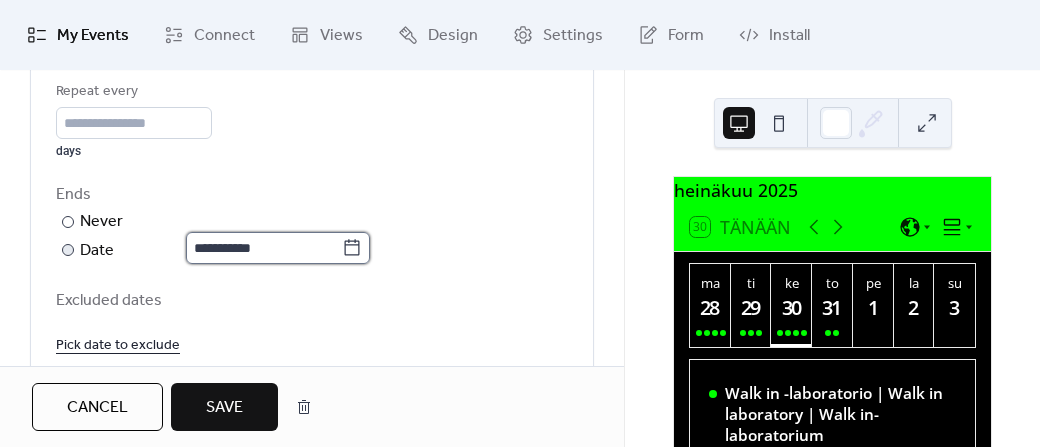 click on "**********" at bounding box center [264, 248] 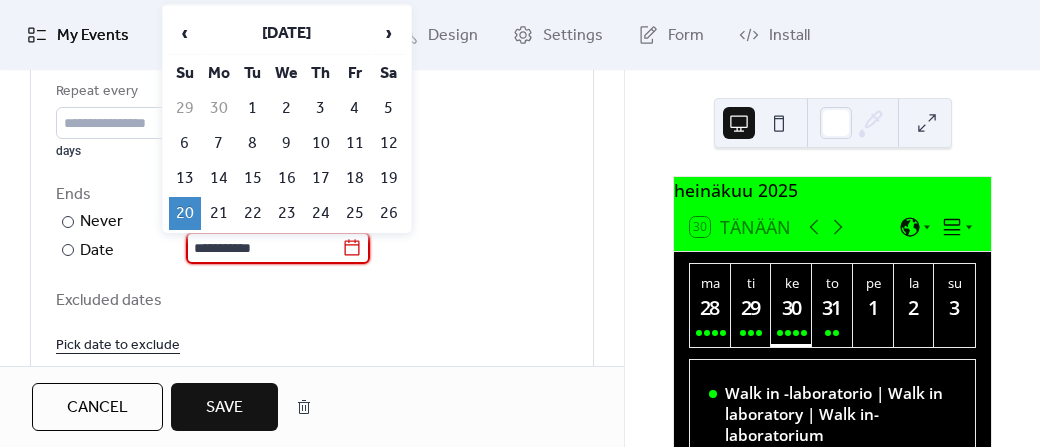click on "Pick date to exclude" at bounding box center [312, 344] 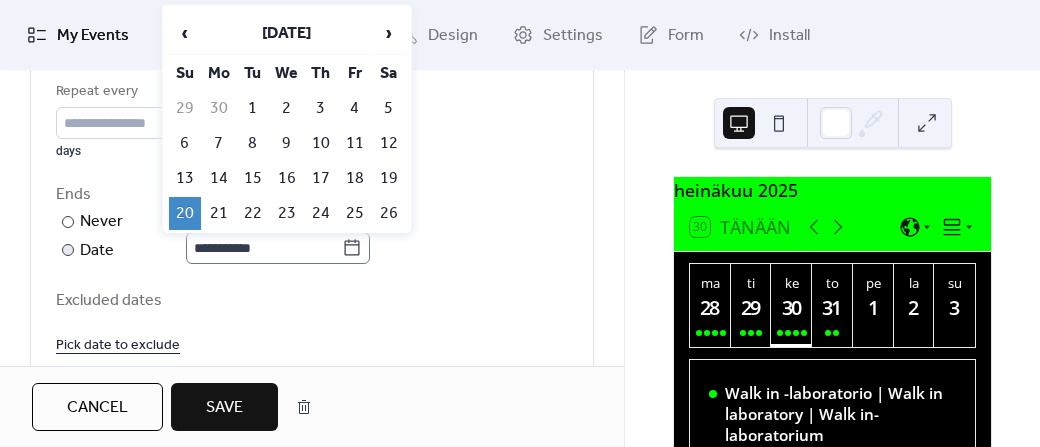 click 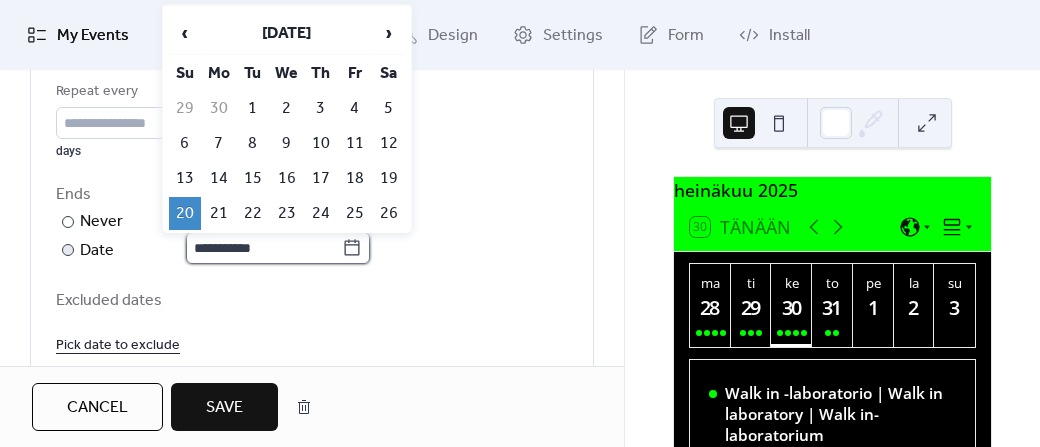 click on "**********" at bounding box center (264, 248) 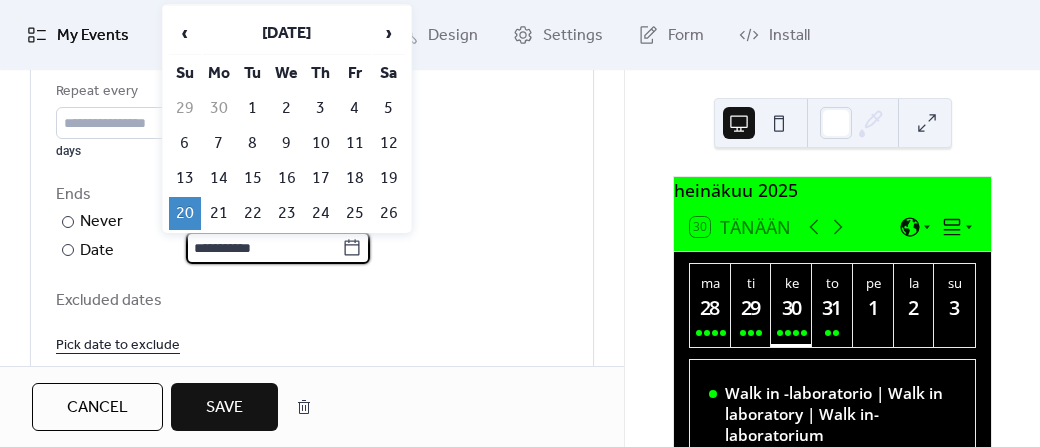 click on "Excluded dates" at bounding box center [312, 301] 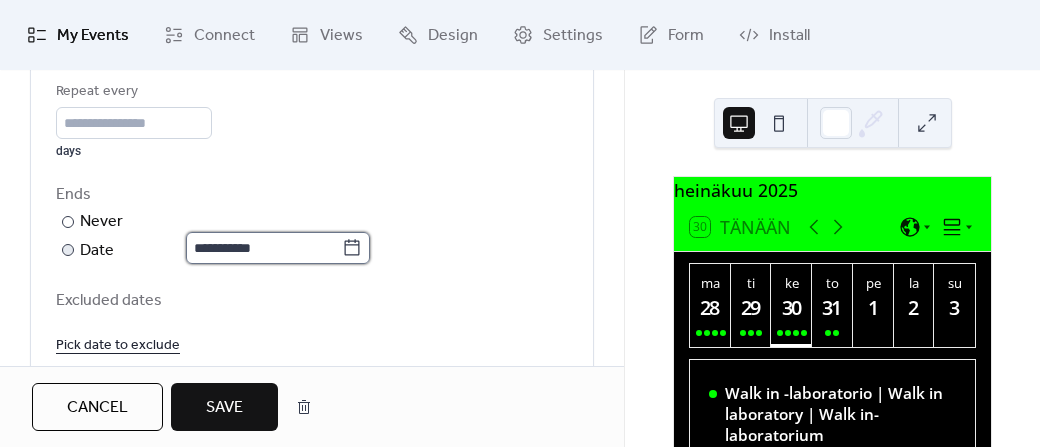 click on "**********" at bounding box center (264, 248) 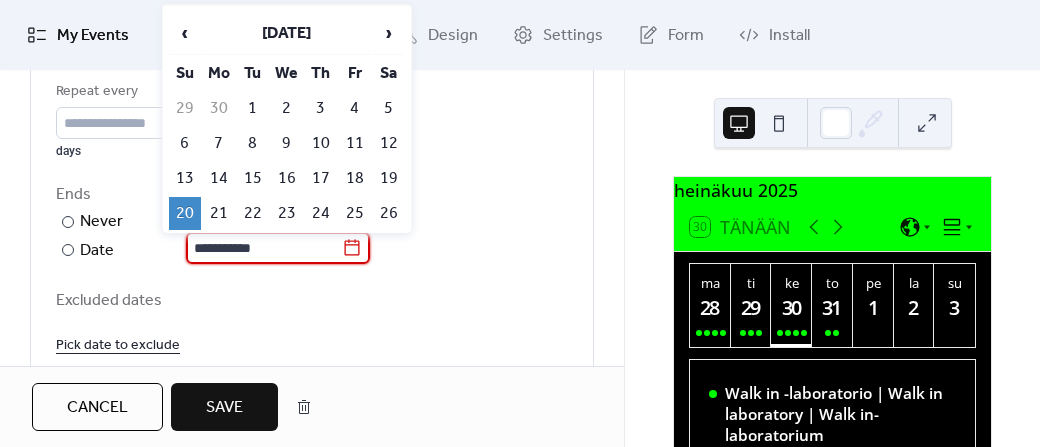 click on "Excluded dates" at bounding box center (312, 301) 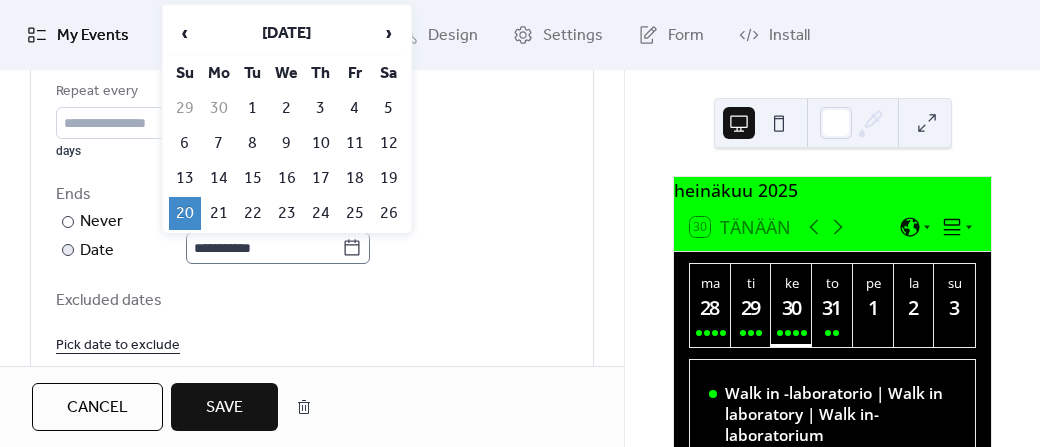 click 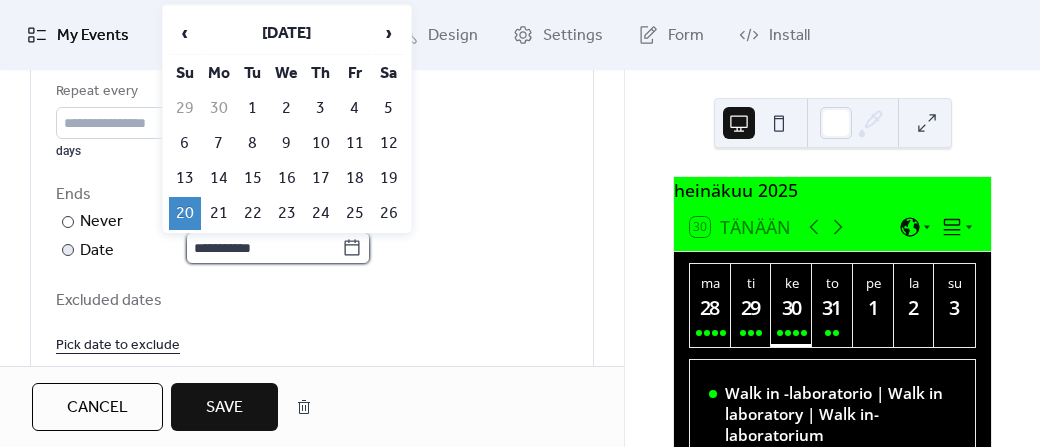 click on "**********" at bounding box center (264, 248) 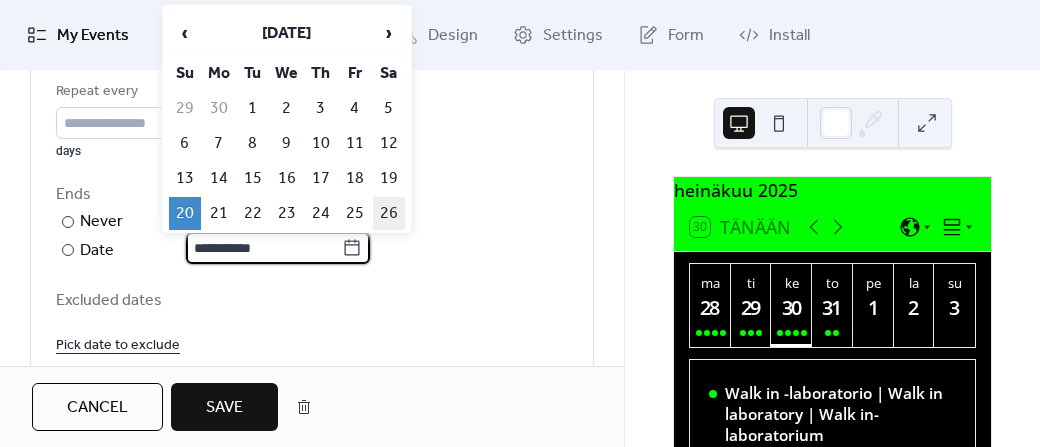 click on "26" at bounding box center [389, 213] 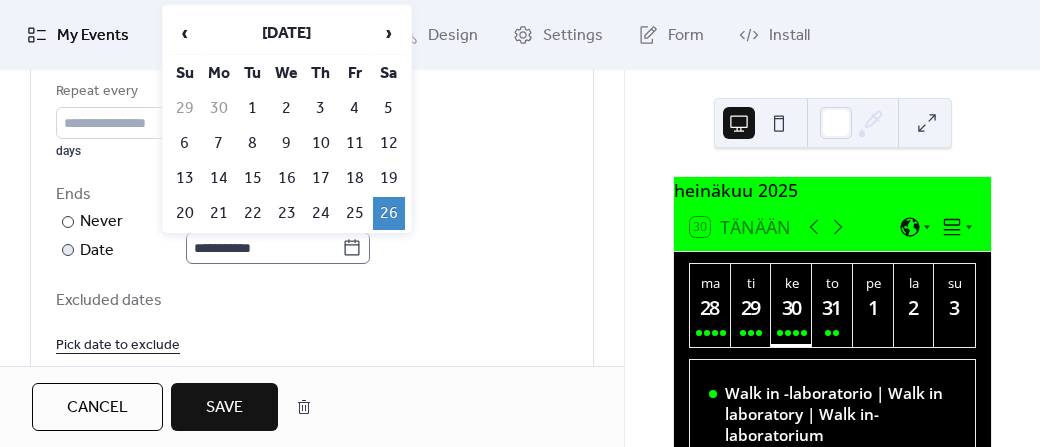 click 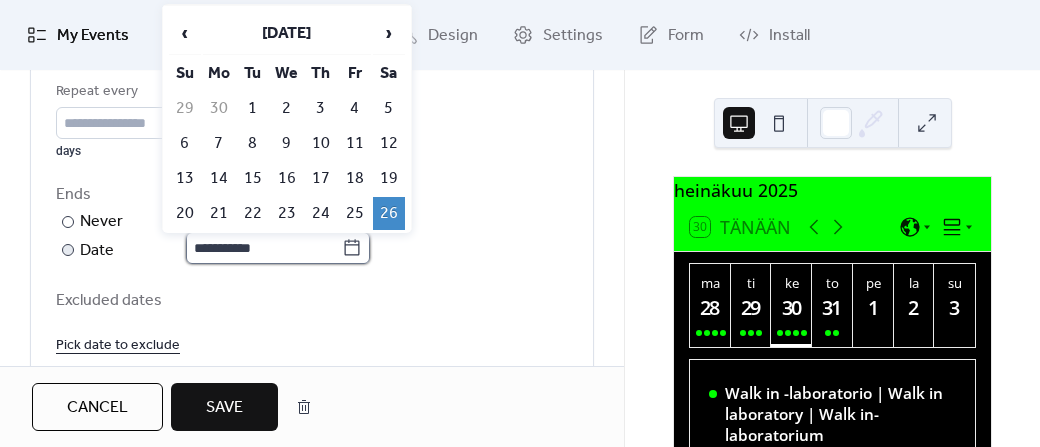 click on "**********" at bounding box center (264, 248) 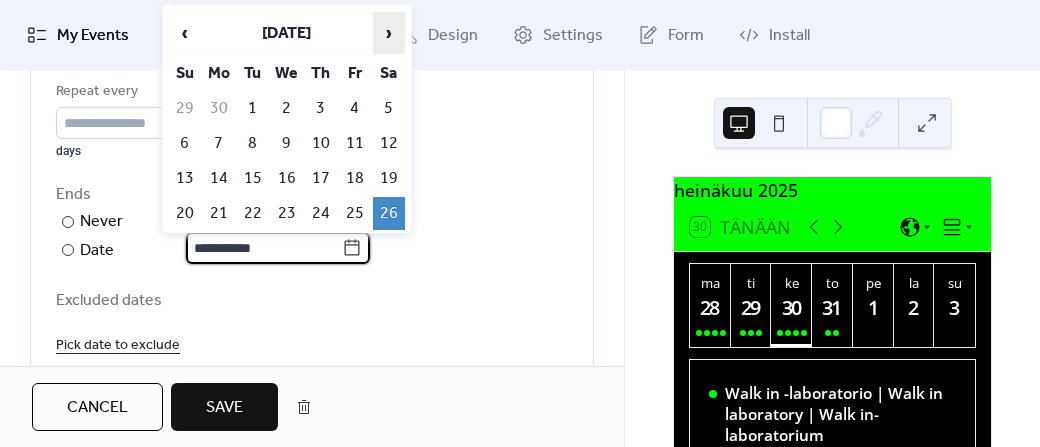 click on "›" at bounding box center [389, 33] 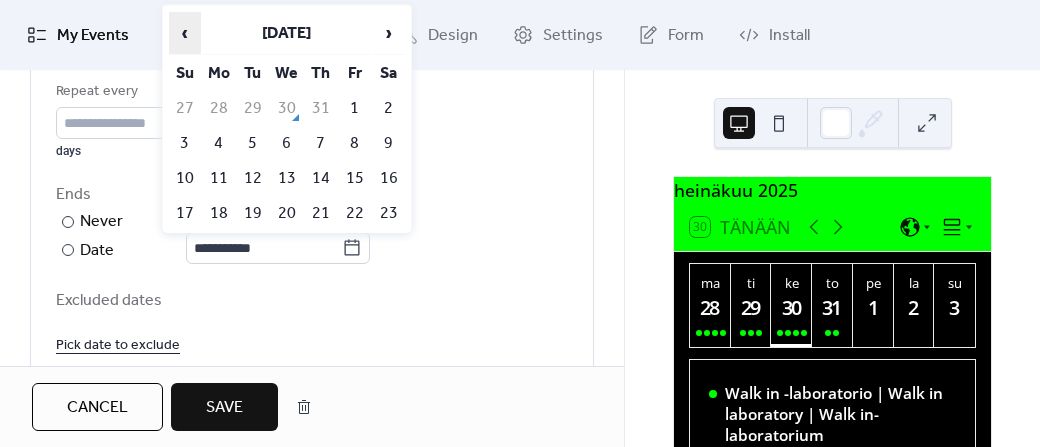 click on "‹" at bounding box center [185, 33] 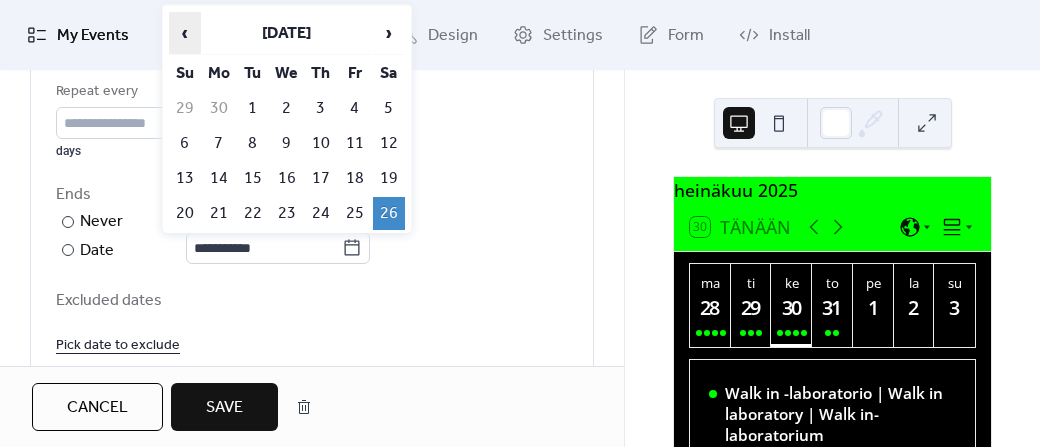 click on "‹" at bounding box center [185, 33] 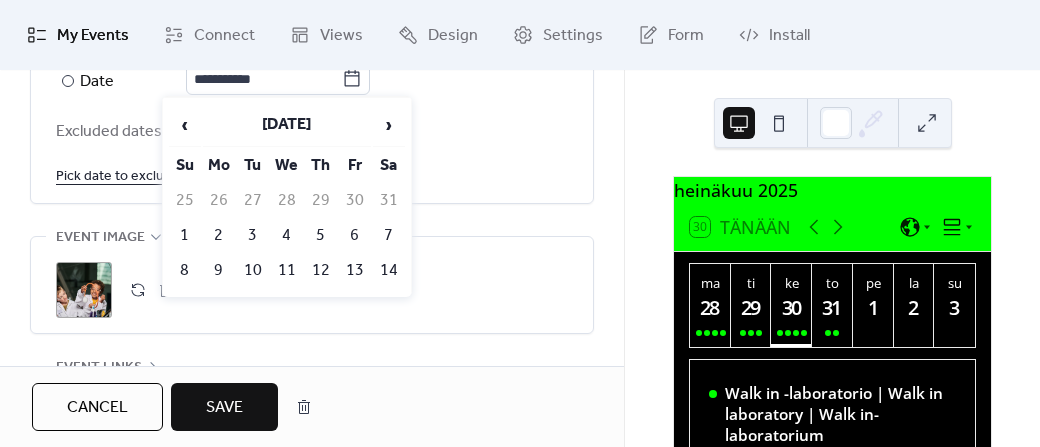 scroll, scrollTop: 1294, scrollLeft: 0, axis: vertical 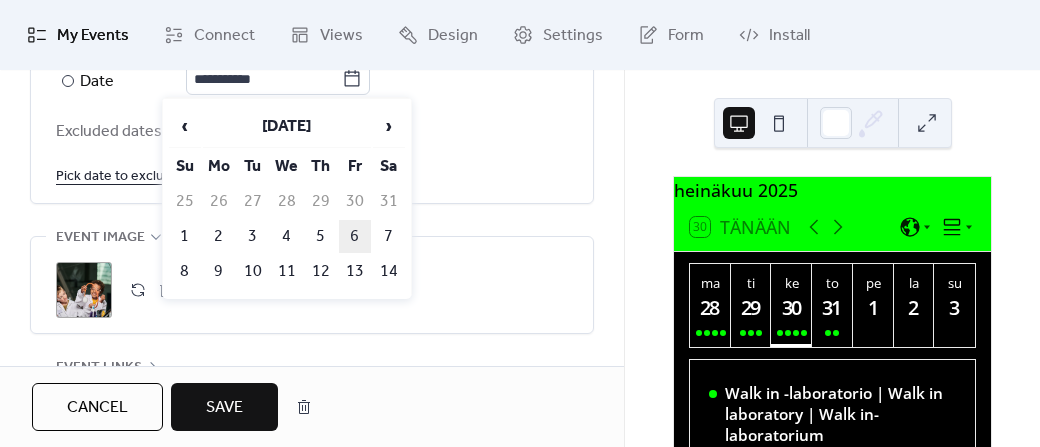 click on "6" at bounding box center (355, 236) 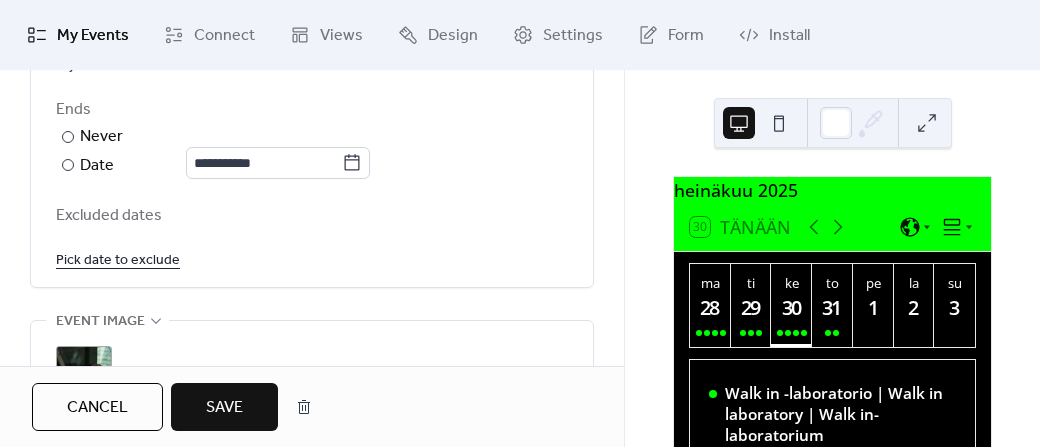 scroll, scrollTop: 1170, scrollLeft: 0, axis: vertical 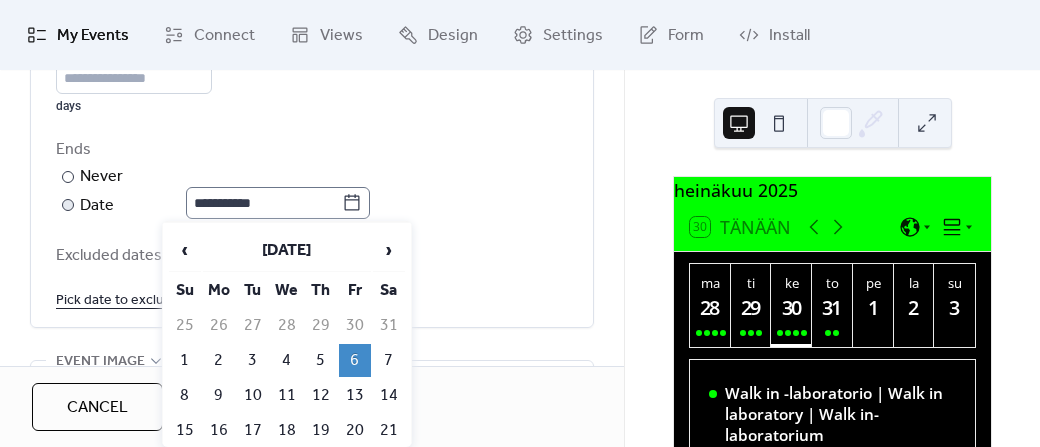 click 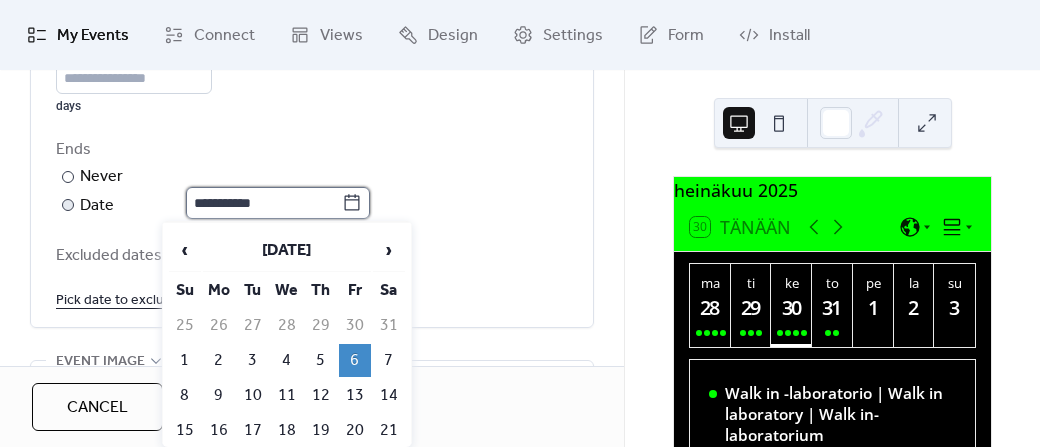 click on "**********" at bounding box center (264, 203) 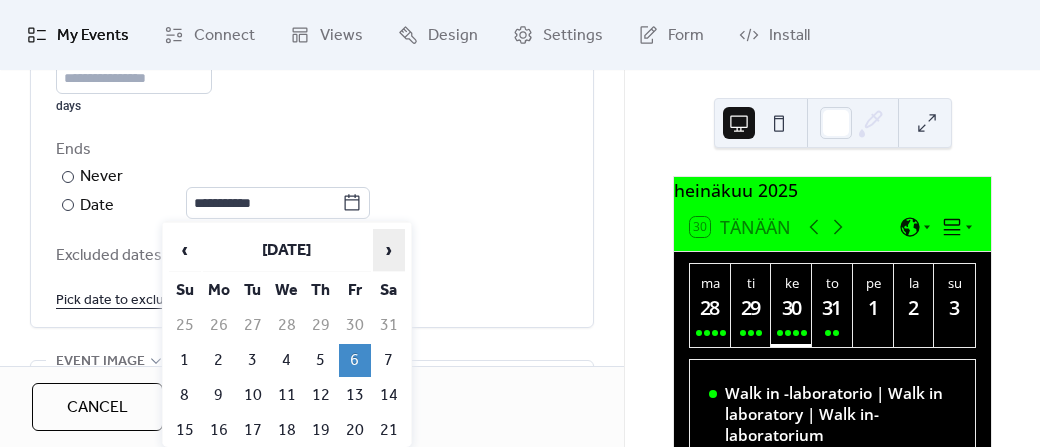 click on "›" at bounding box center [389, 250] 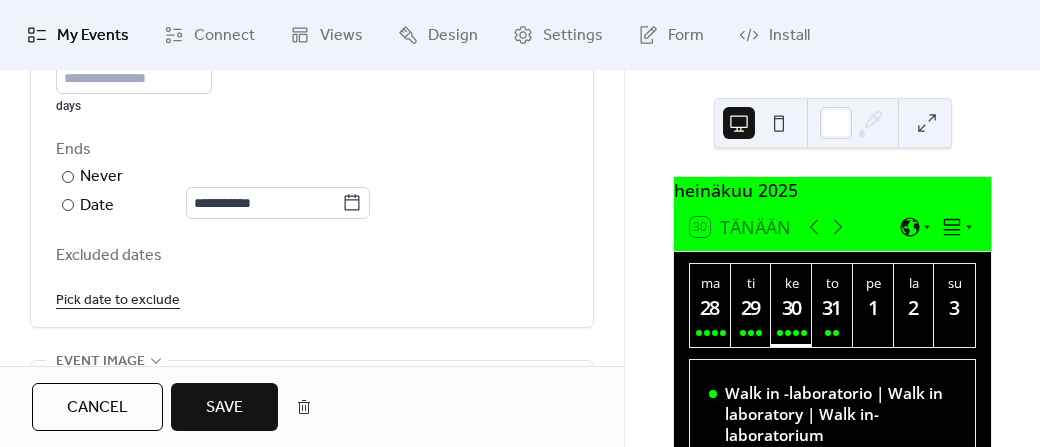click on "**********" at bounding box center (312, 178) 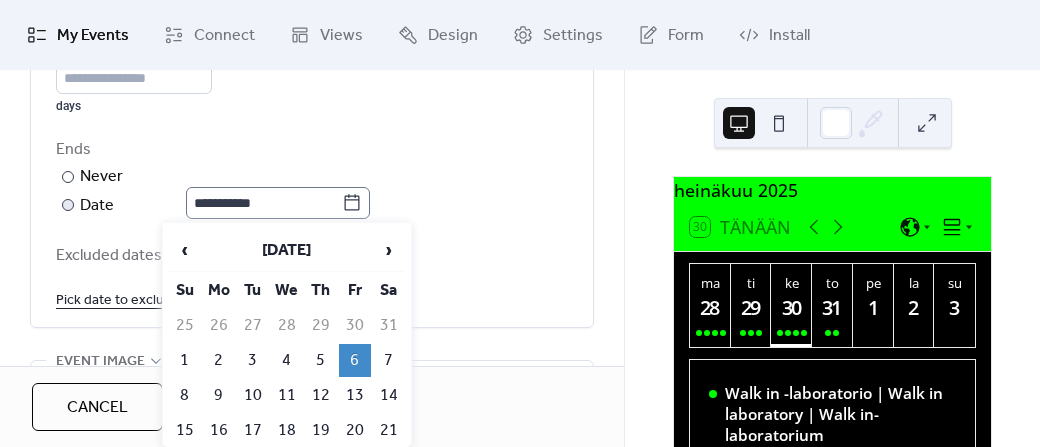 click 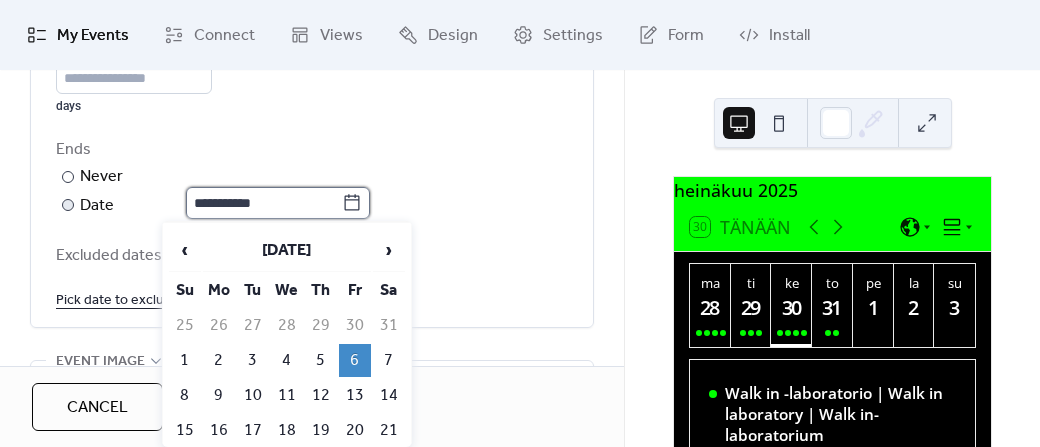 click on "**********" at bounding box center [264, 203] 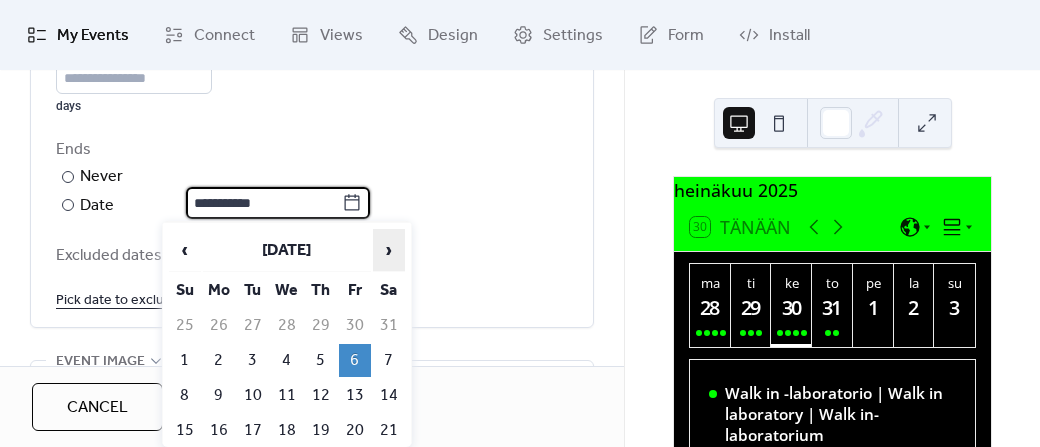 click on "›" at bounding box center [389, 250] 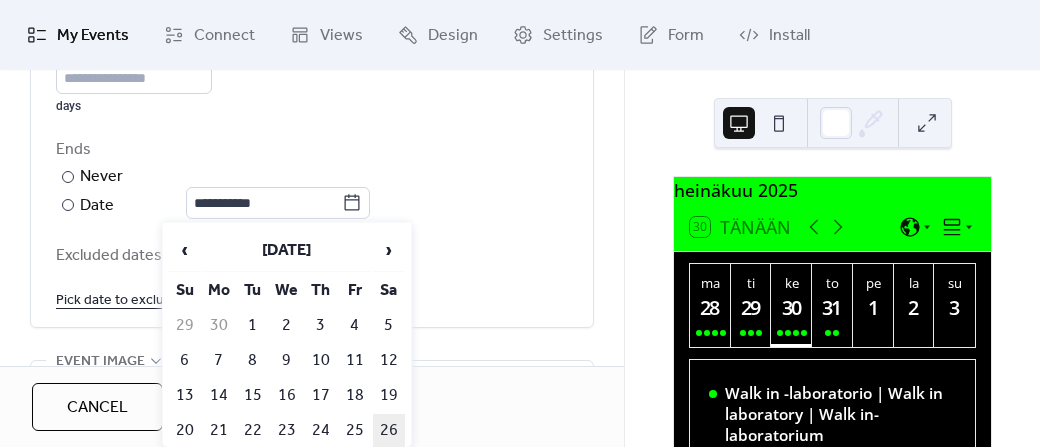 click on "26" at bounding box center (389, 430) 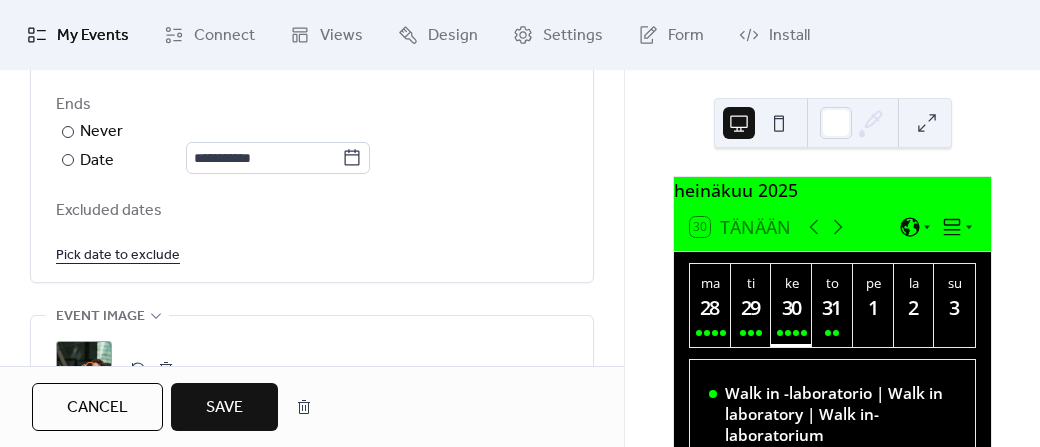 scroll, scrollTop: 1210, scrollLeft: 0, axis: vertical 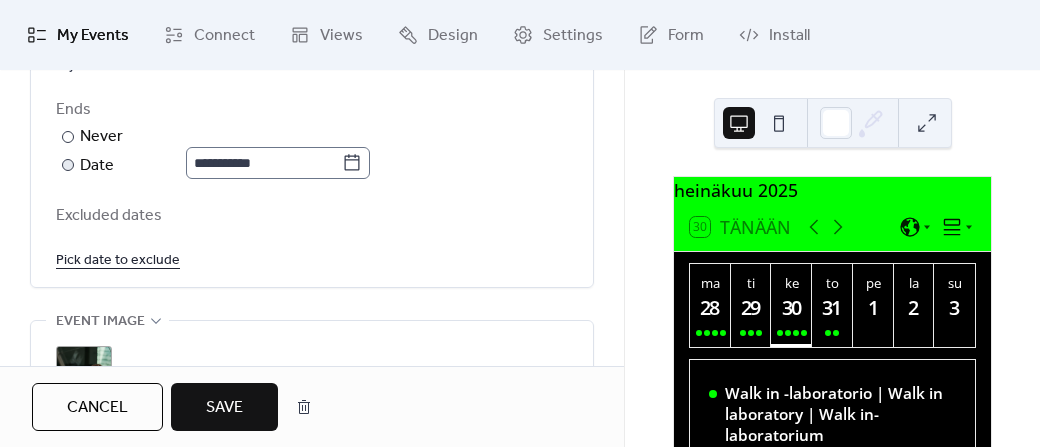 click 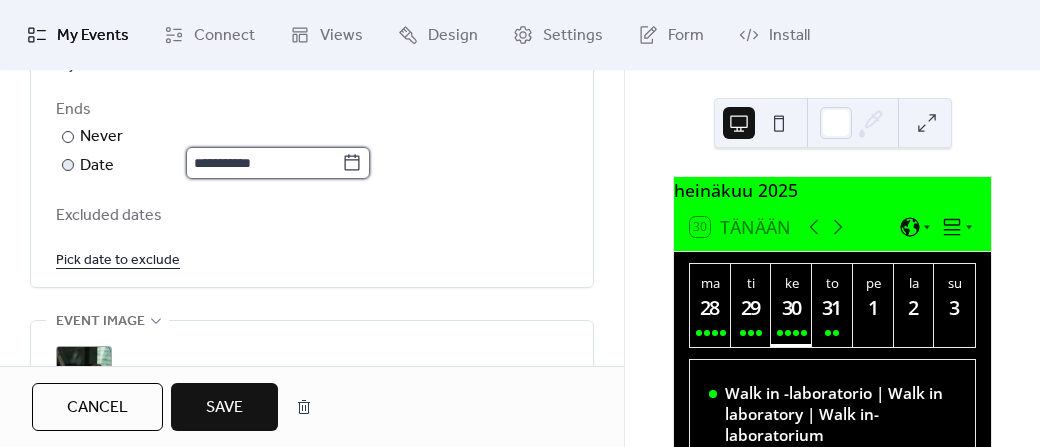 click on "**********" at bounding box center (264, 163) 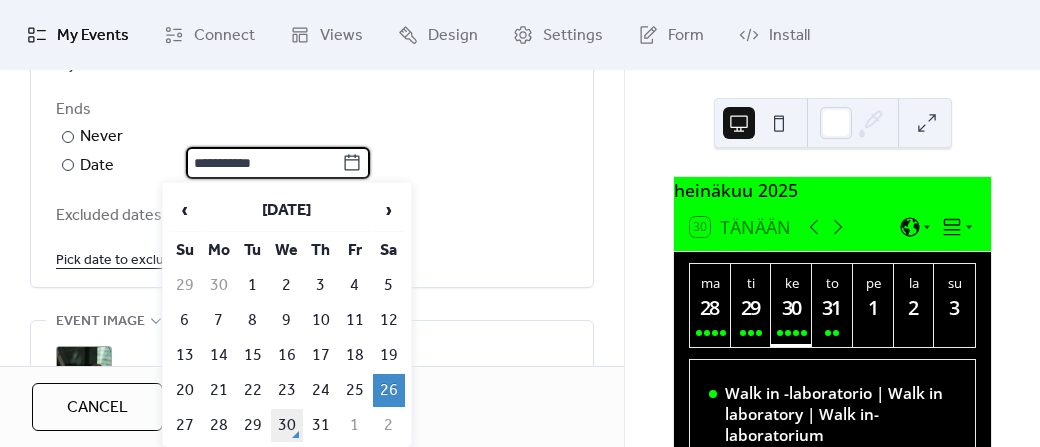 click on "30" at bounding box center (287, 425) 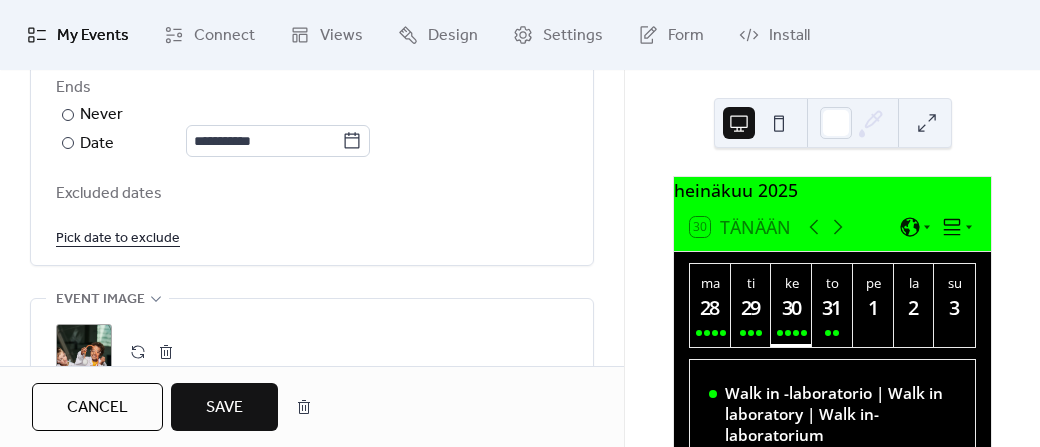 scroll, scrollTop: 1239, scrollLeft: 0, axis: vertical 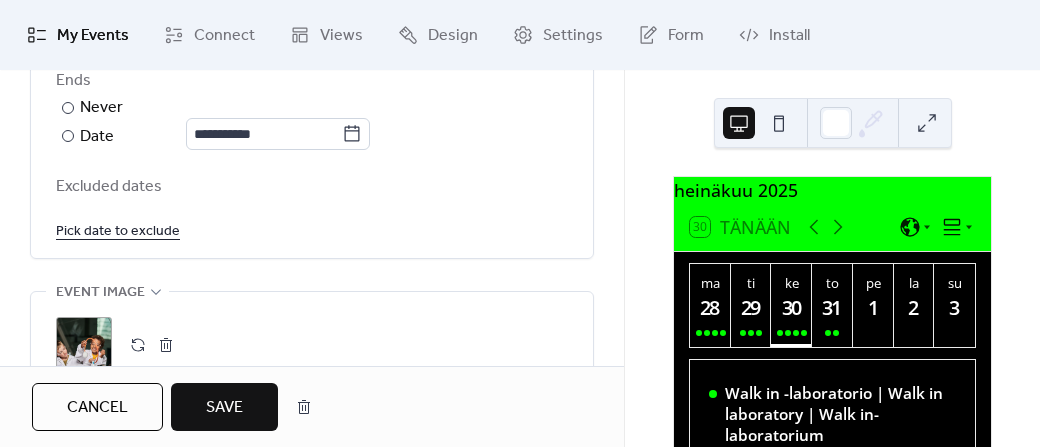 click on "Save" at bounding box center (224, 408) 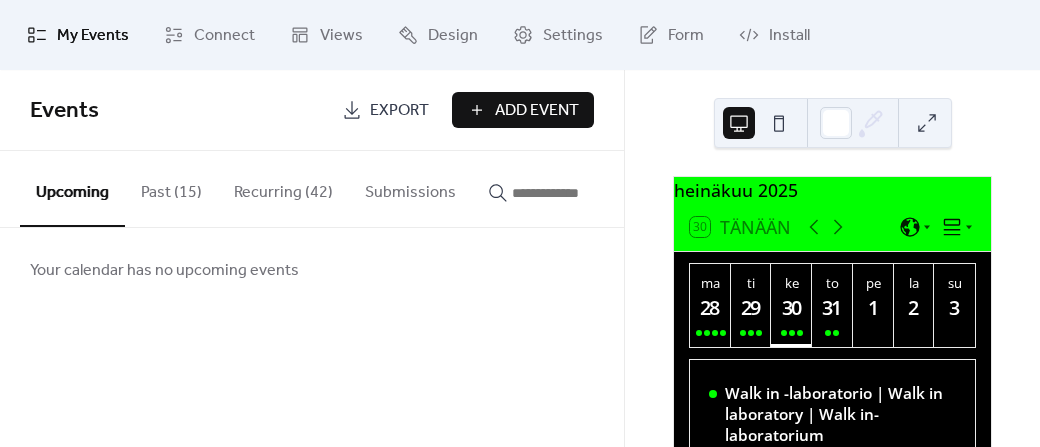 click at bounding box center [572, 193] 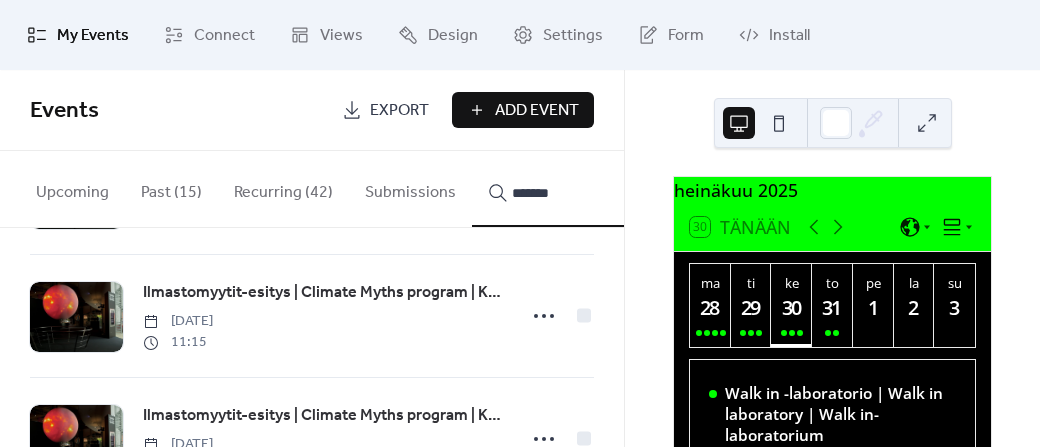 scroll, scrollTop: 497, scrollLeft: 0, axis: vertical 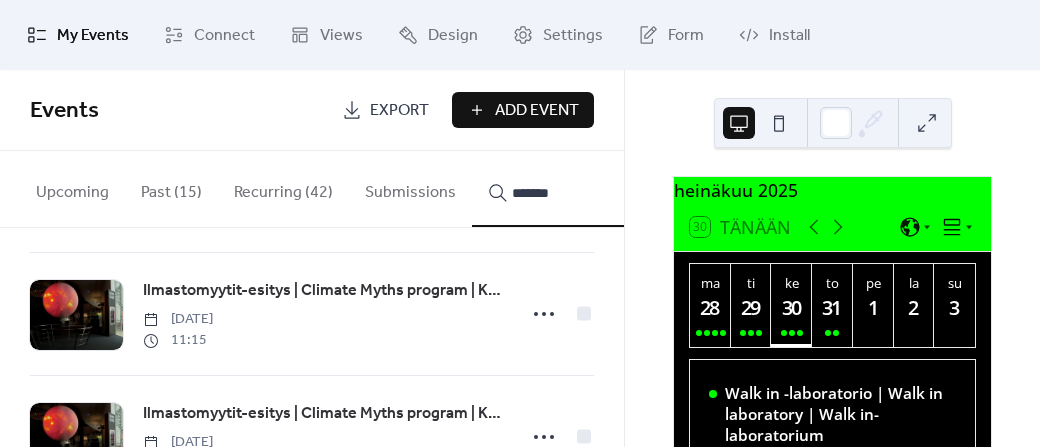 type on "*******" 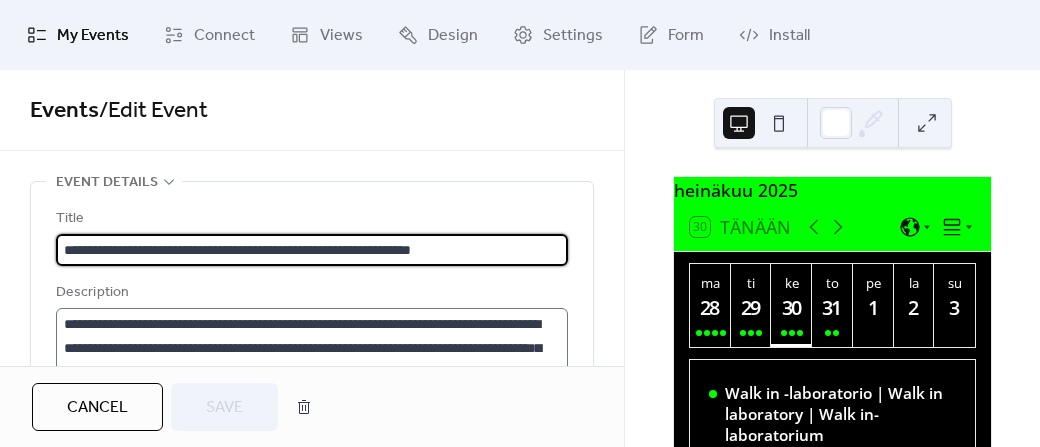 scroll, scrollTop: 168, scrollLeft: 0, axis: vertical 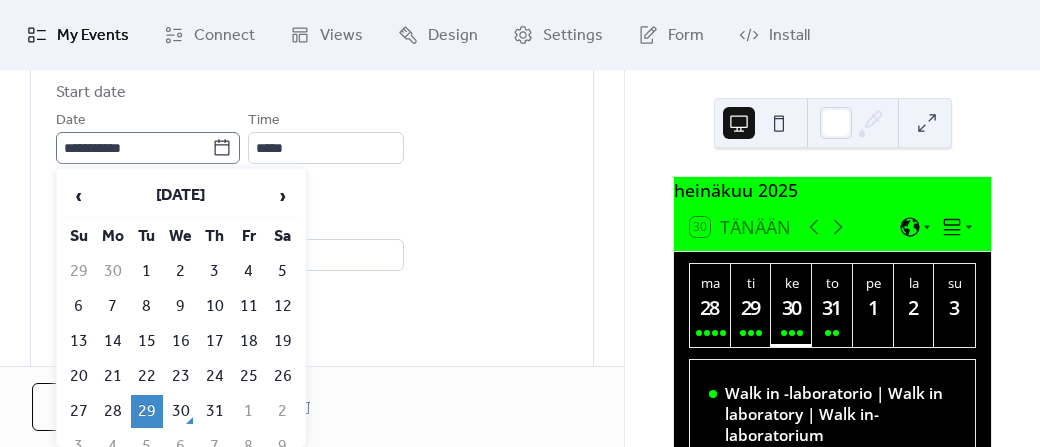 click 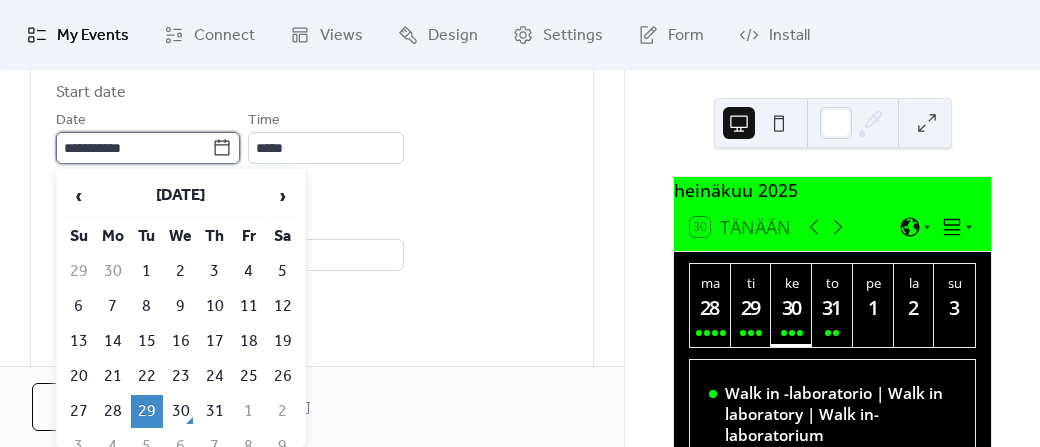 click on "**********" at bounding box center (134, 148) 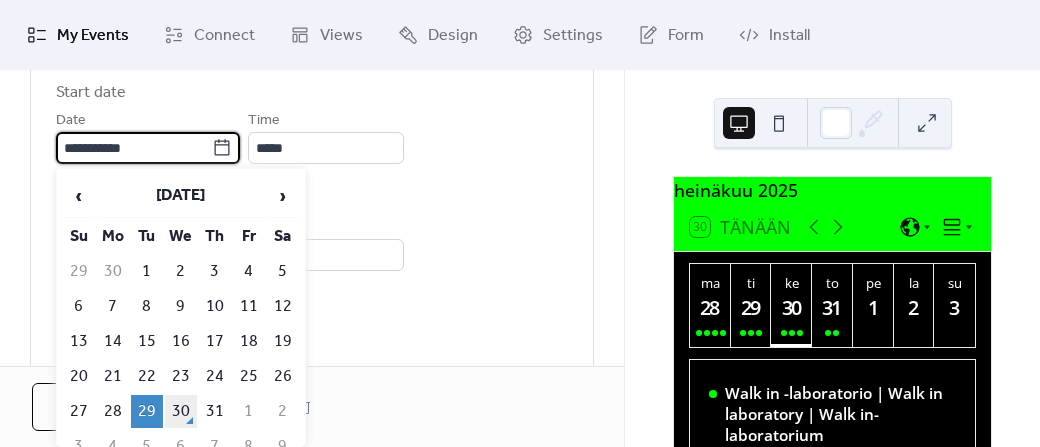 click on "30" at bounding box center [181, 411] 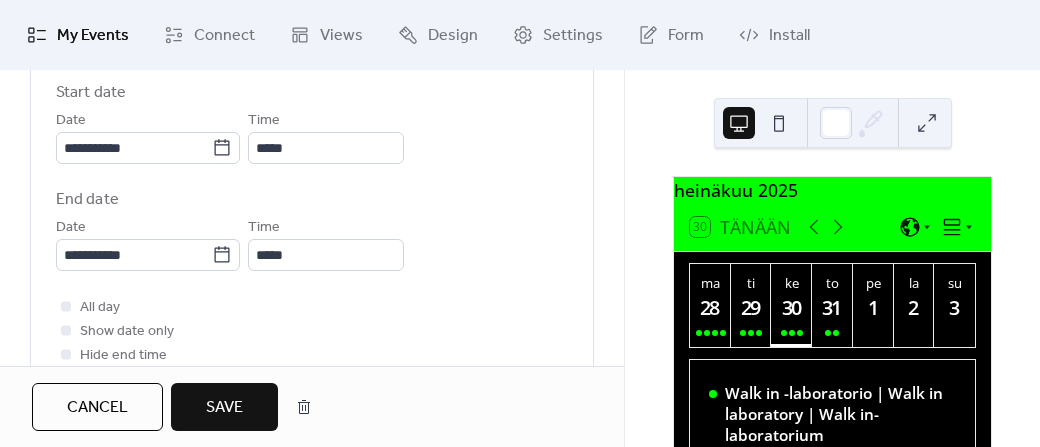 type on "**********" 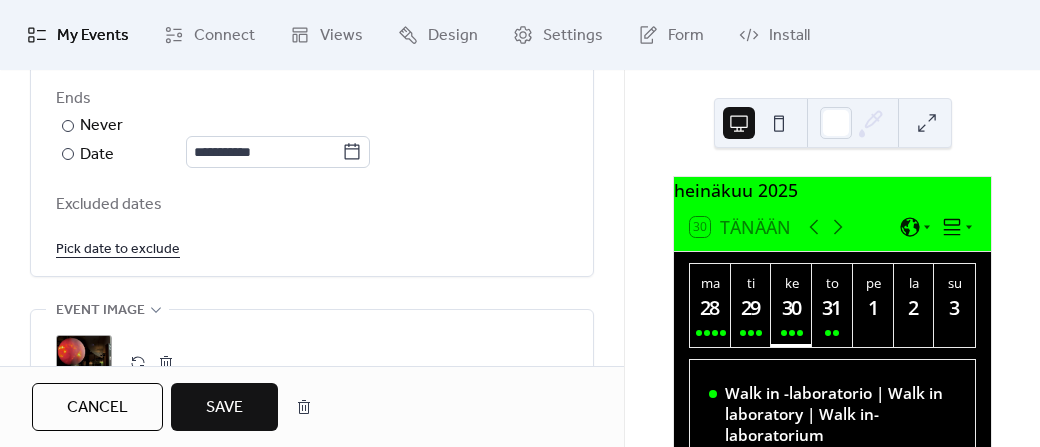 scroll, scrollTop: 1222, scrollLeft: 0, axis: vertical 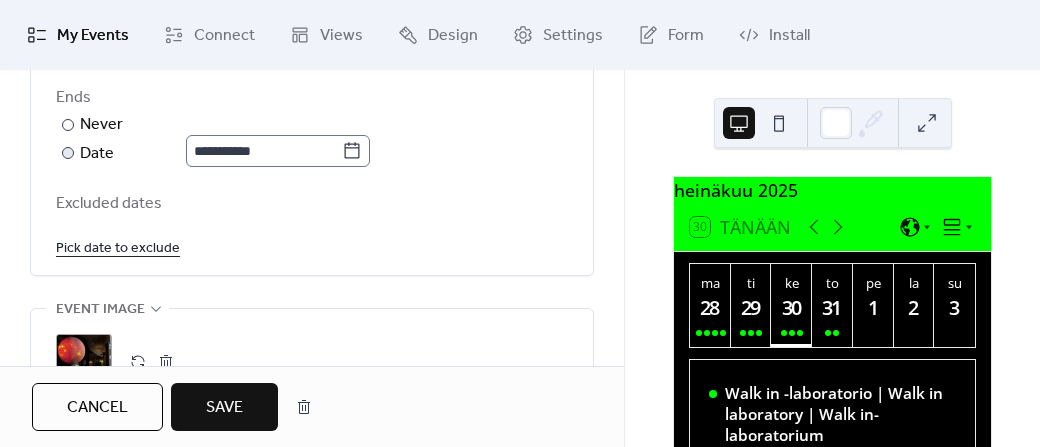 click 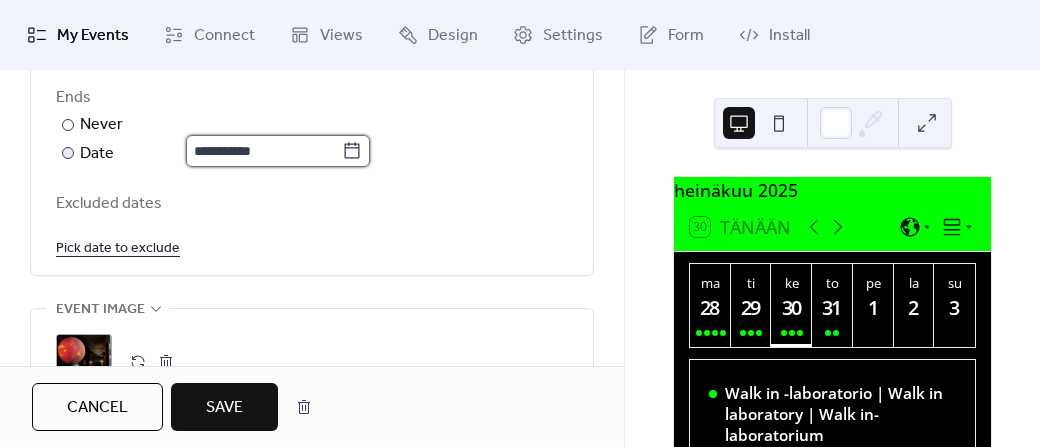 click on "**********" at bounding box center (264, 151) 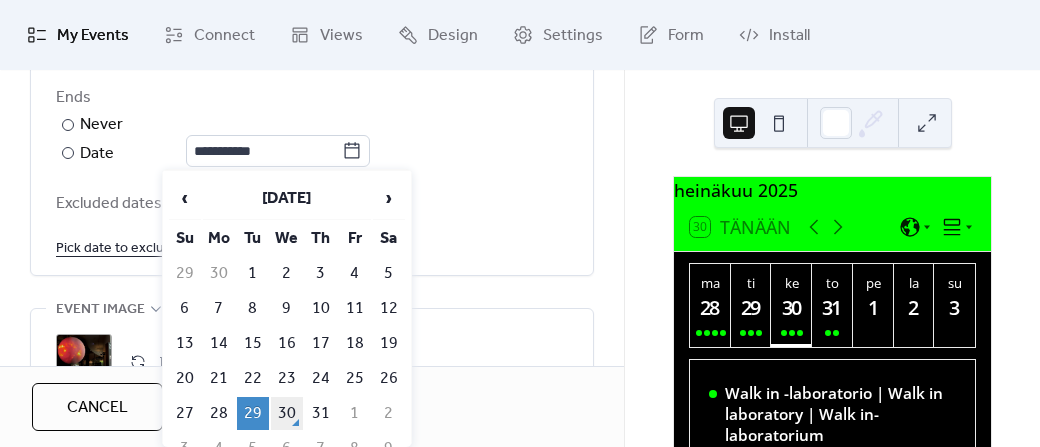 click on "30" at bounding box center [287, 413] 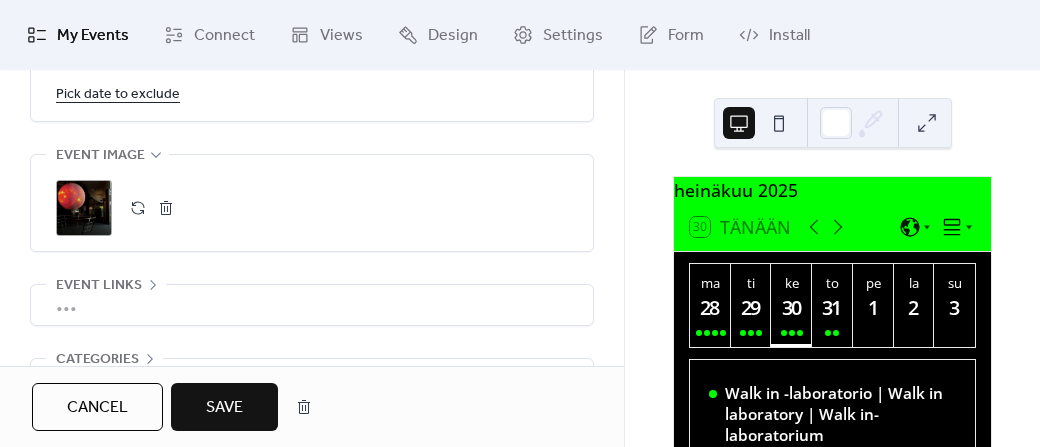 scroll, scrollTop: 1374, scrollLeft: 0, axis: vertical 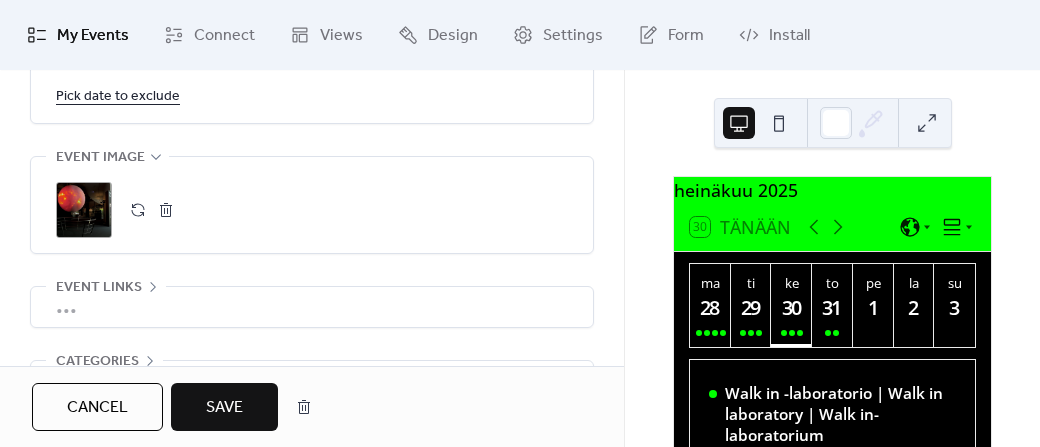 click on "Save" at bounding box center (224, 408) 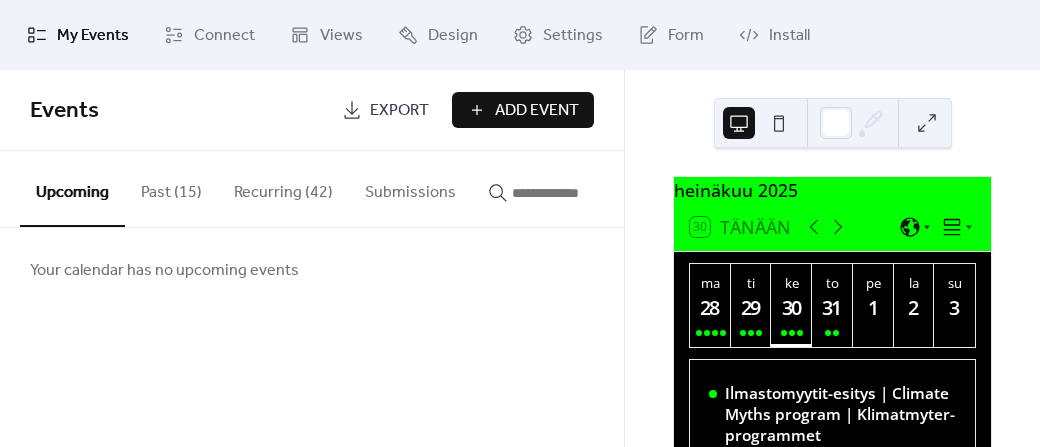 click at bounding box center (572, 193) 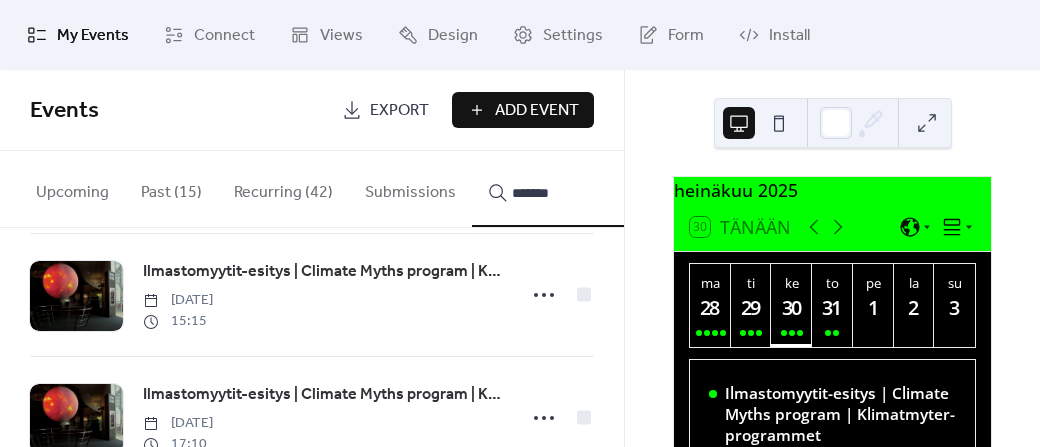 scroll, scrollTop: 271, scrollLeft: 0, axis: vertical 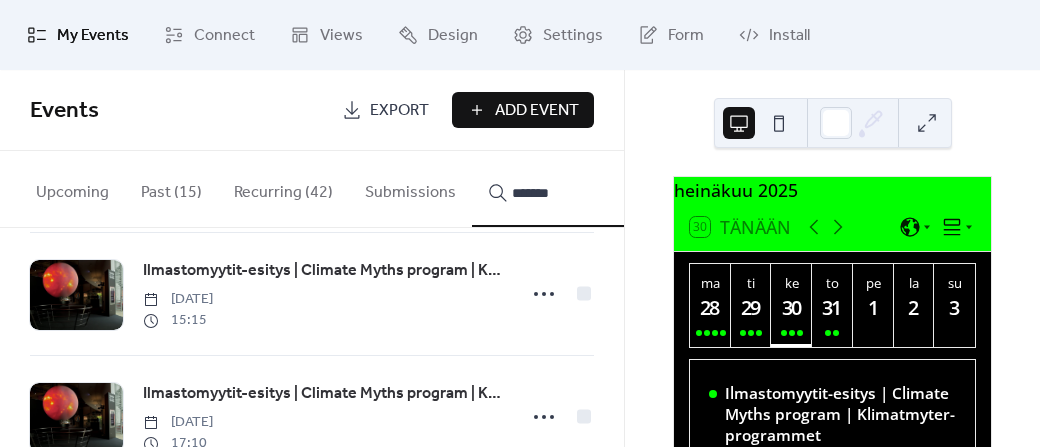 type on "*******" 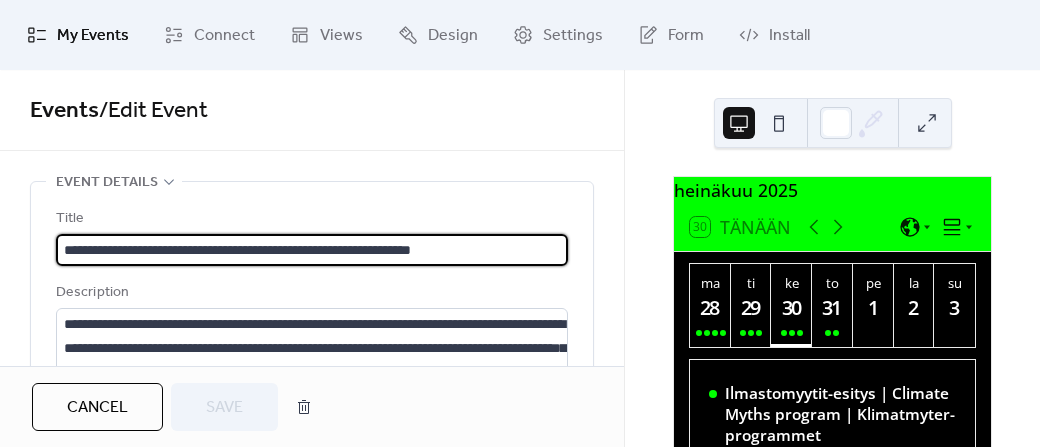 type on "**********" 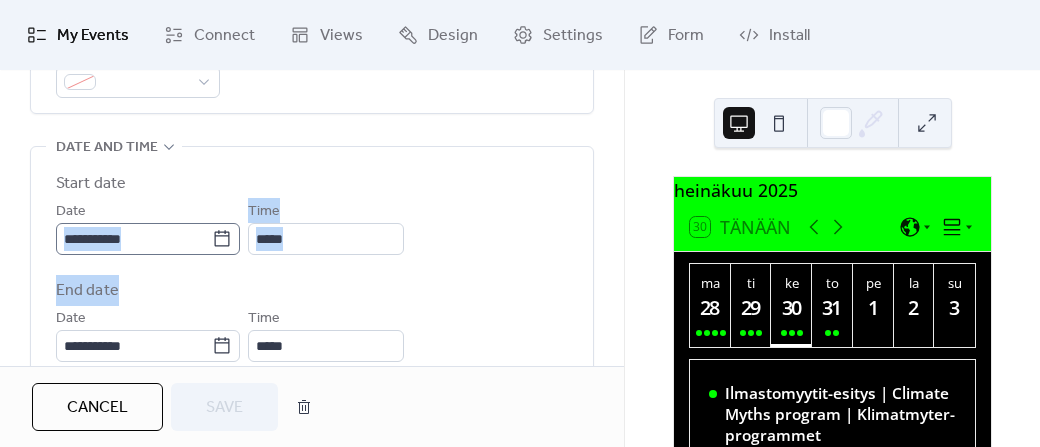 drag, startPoint x: 246, startPoint y: 273, endPoint x: 228, endPoint y: 237, distance: 40.24922 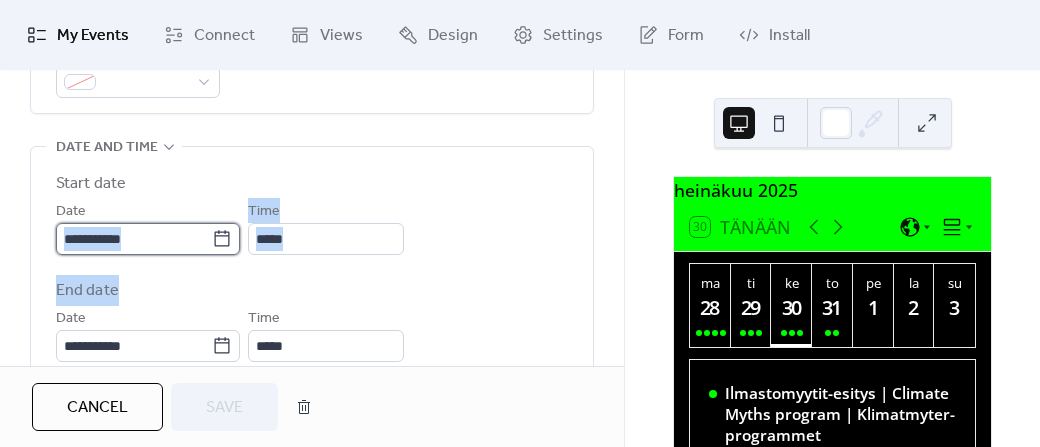click on "**********" at bounding box center [134, 239] 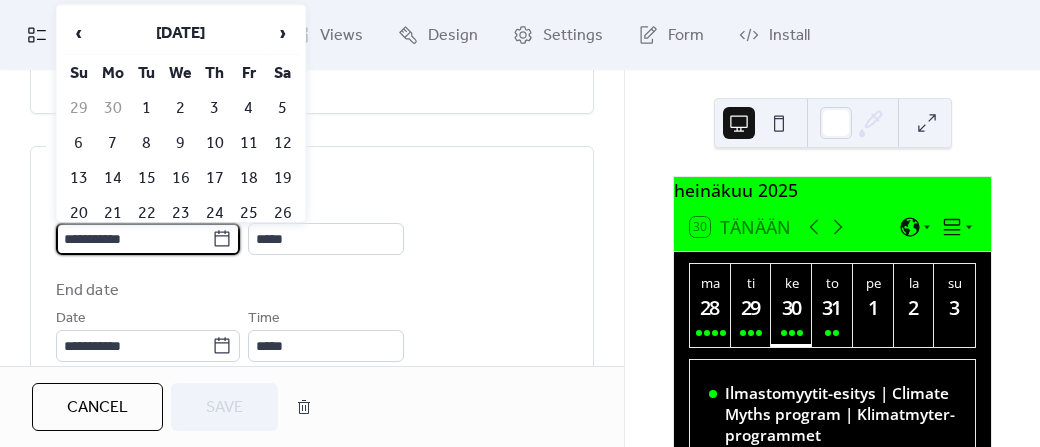 click on "**********" at bounding box center [312, 310] 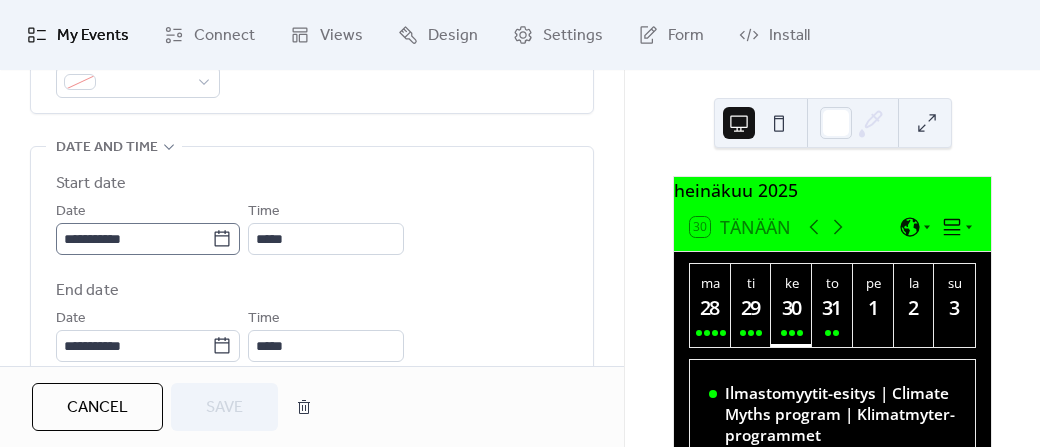 click 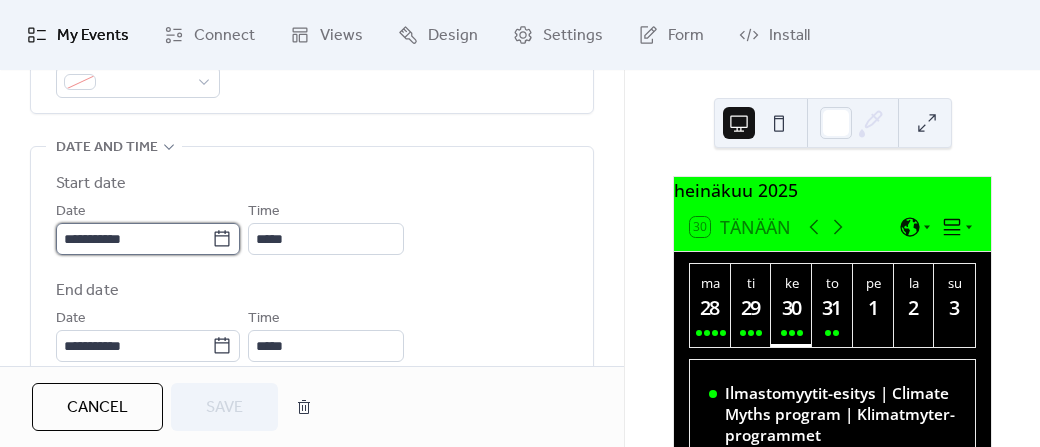 click on "**********" at bounding box center [134, 239] 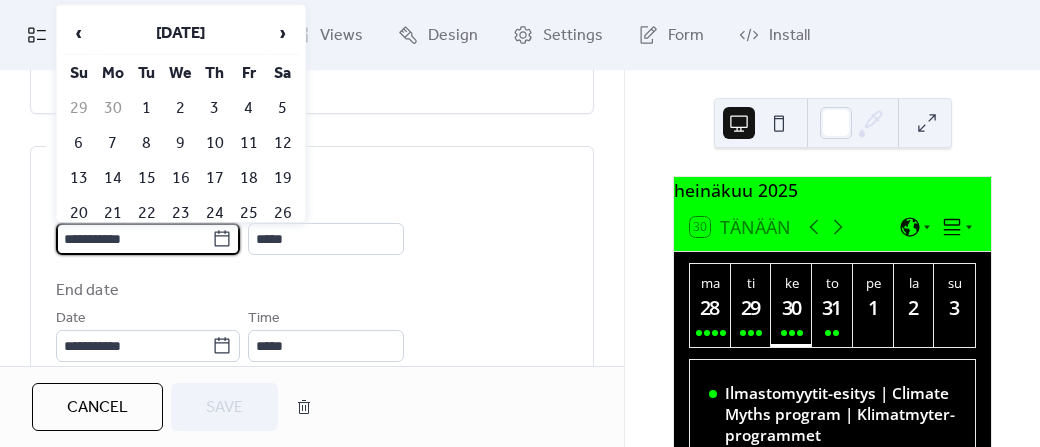 click on "**********" at bounding box center (312, 227) 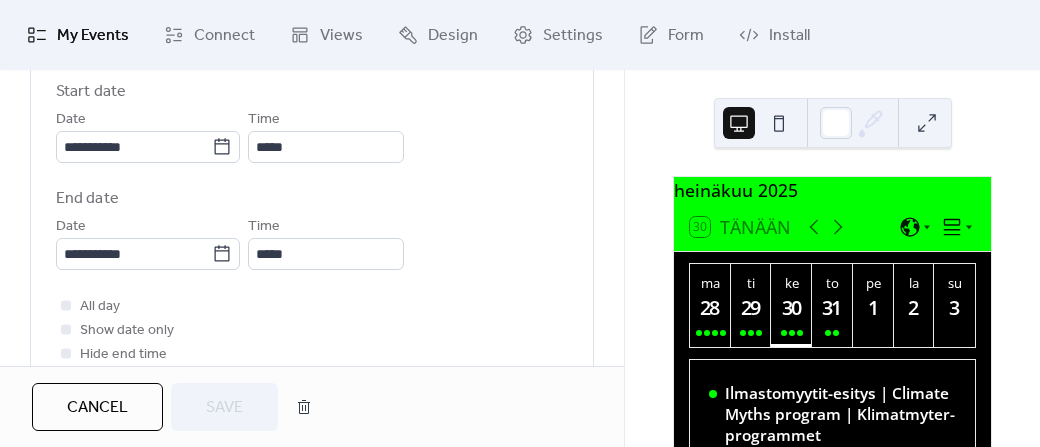 scroll, scrollTop: 709, scrollLeft: 0, axis: vertical 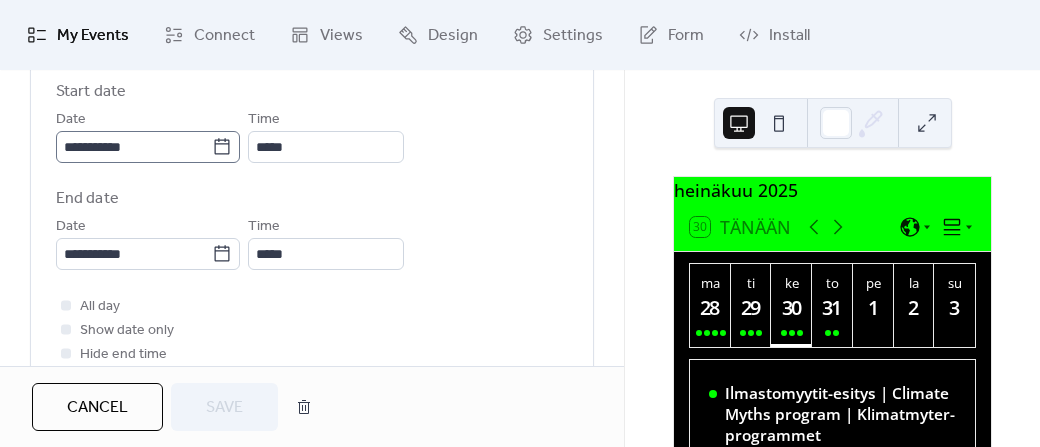 click 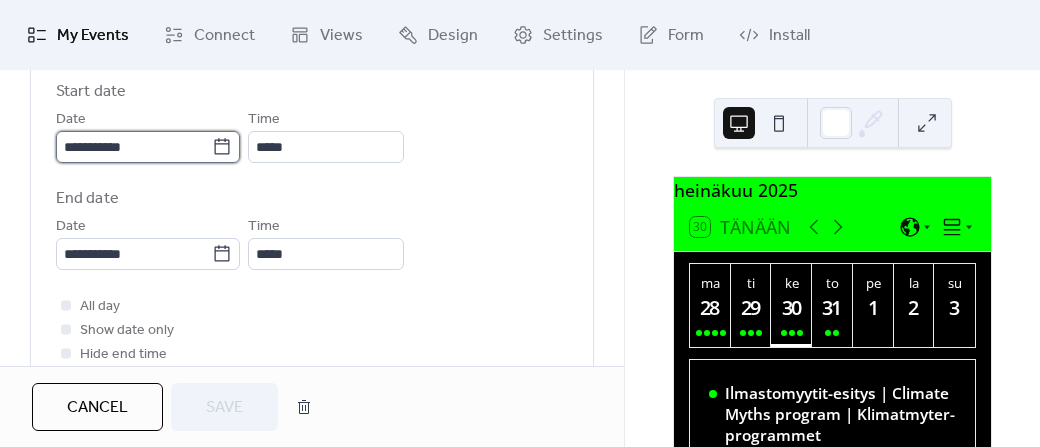 click on "**********" at bounding box center (134, 147) 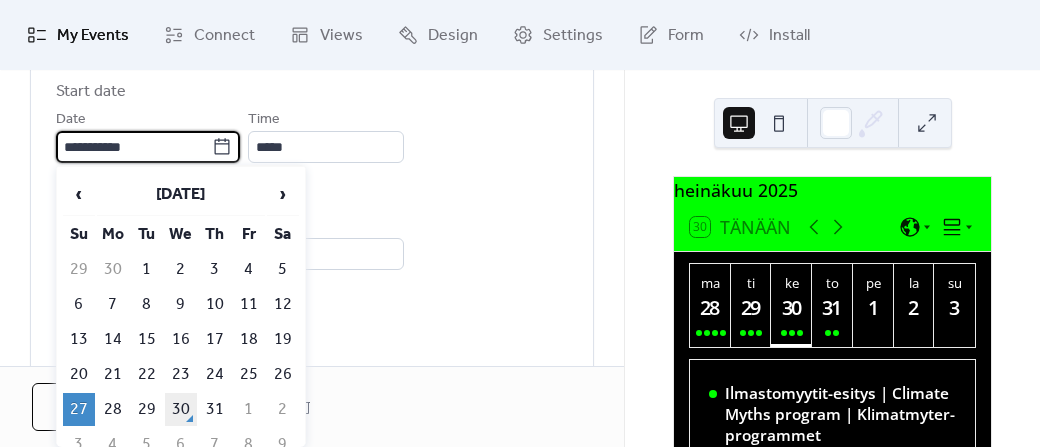 click on "30" at bounding box center (181, 409) 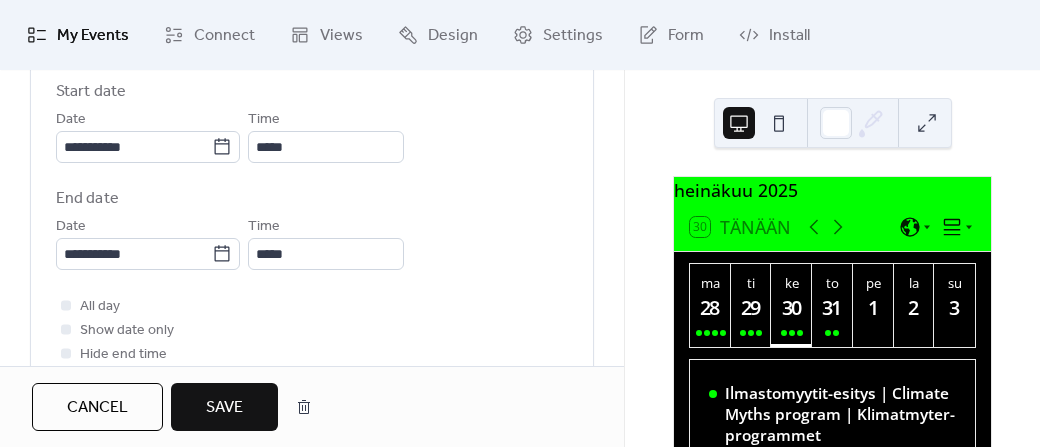 type on "**********" 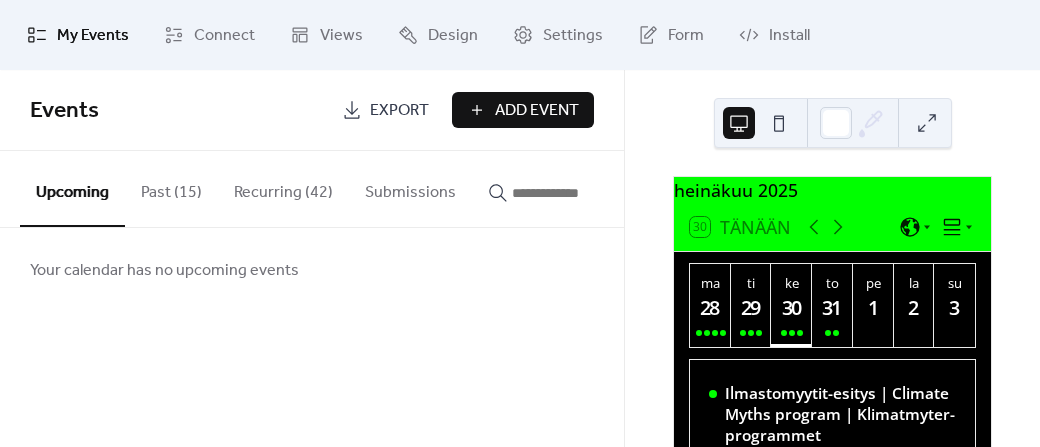 click at bounding box center (572, 193) 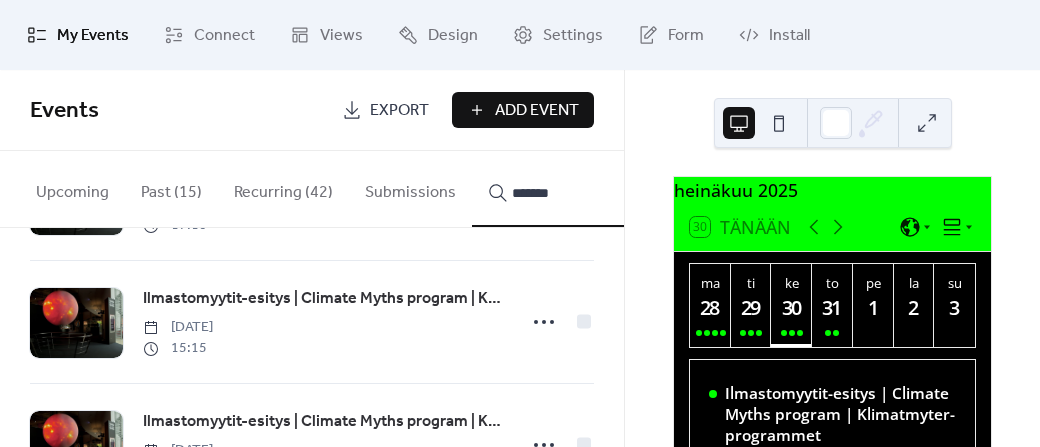 scroll, scrollTop: 378, scrollLeft: 0, axis: vertical 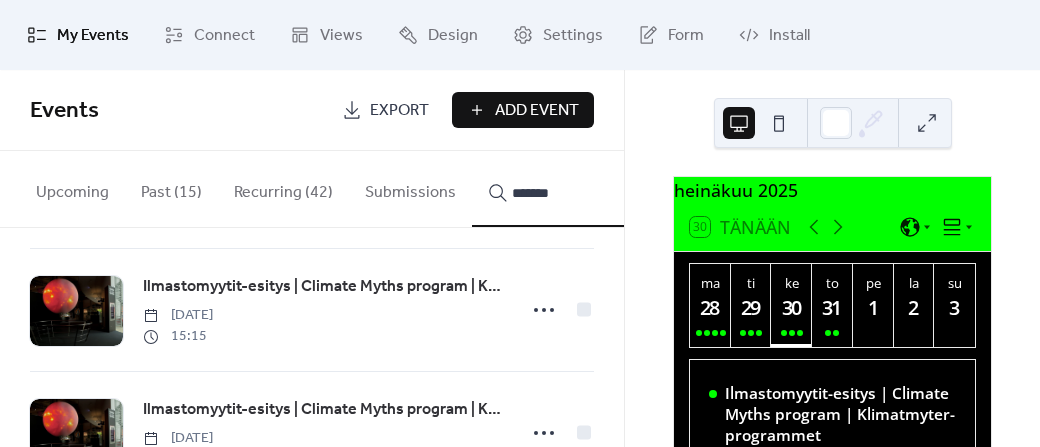 type on "*******" 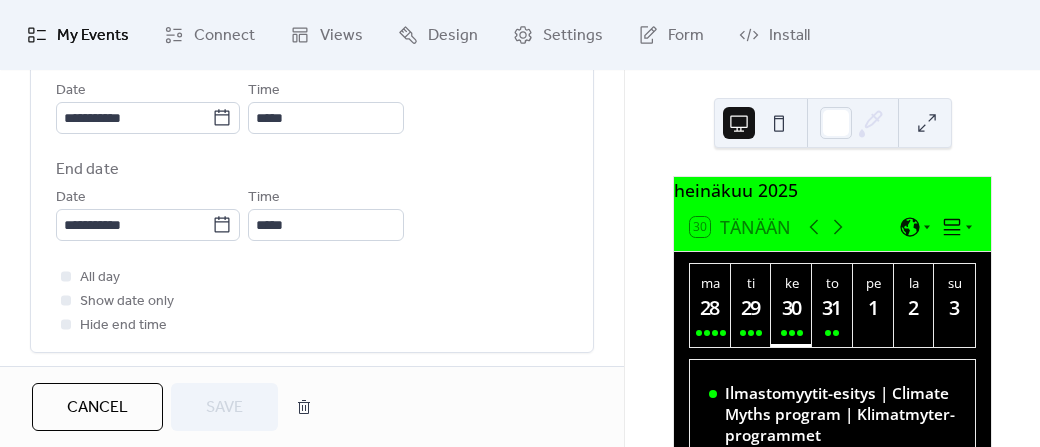 scroll, scrollTop: 737, scrollLeft: 0, axis: vertical 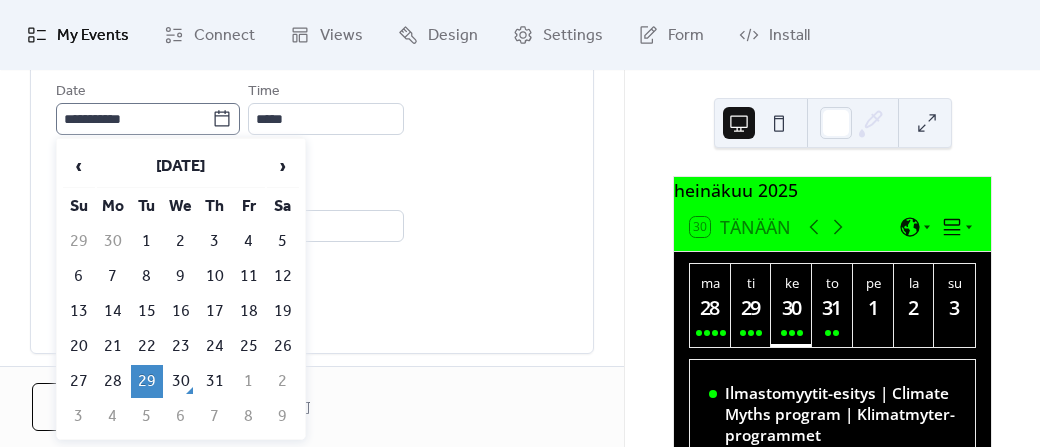 click 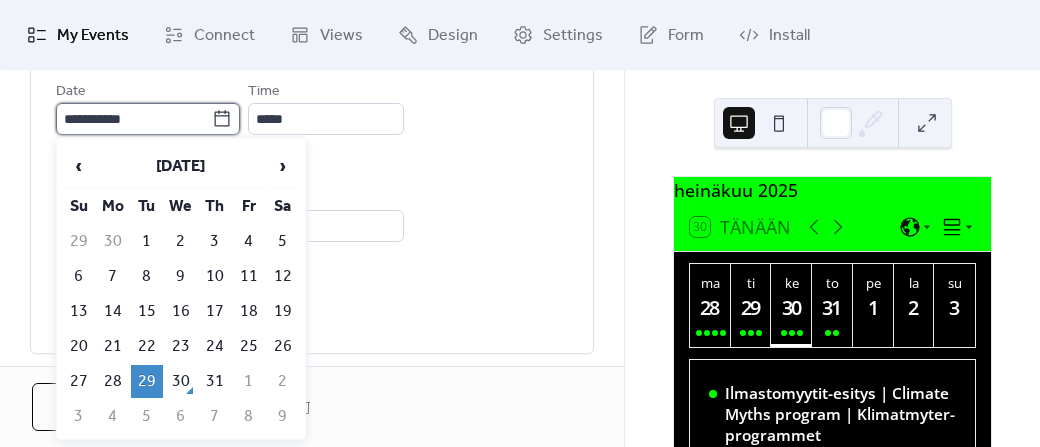 click on "**********" at bounding box center [134, 119] 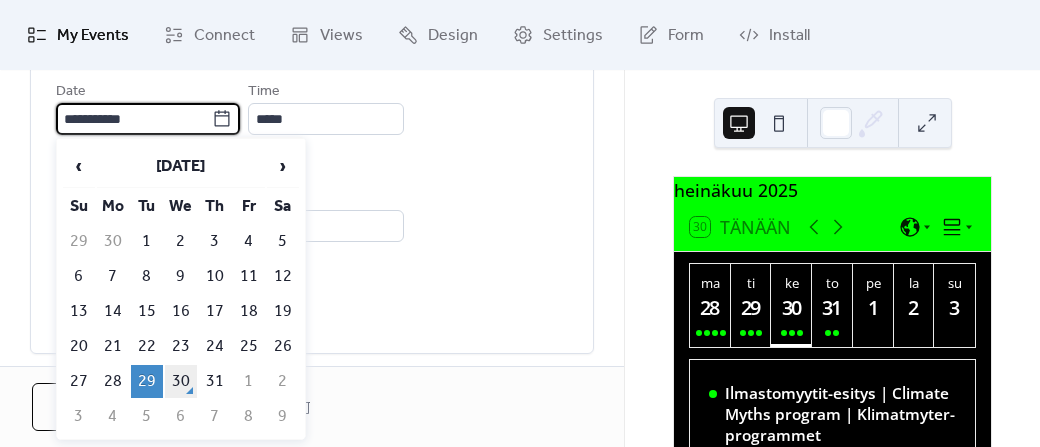click on "30" at bounding box center (181, 381) 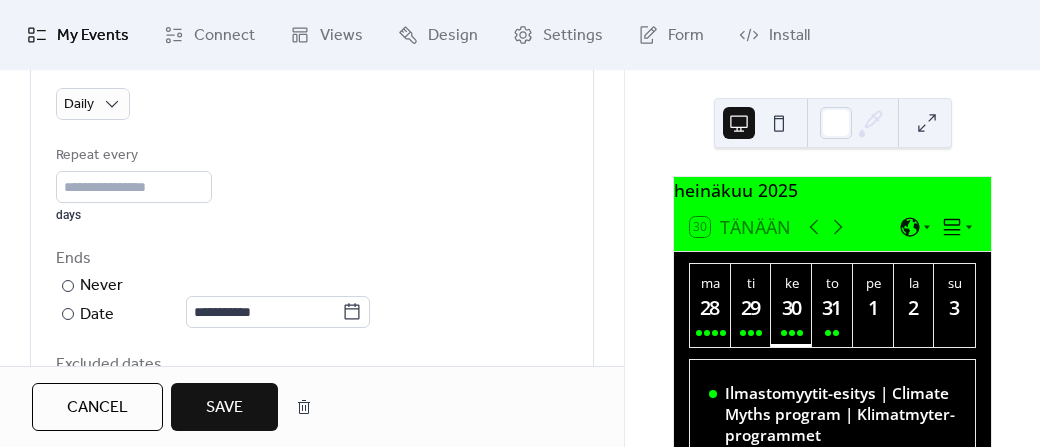 click on "Ends" at bounding box center (310, 259) 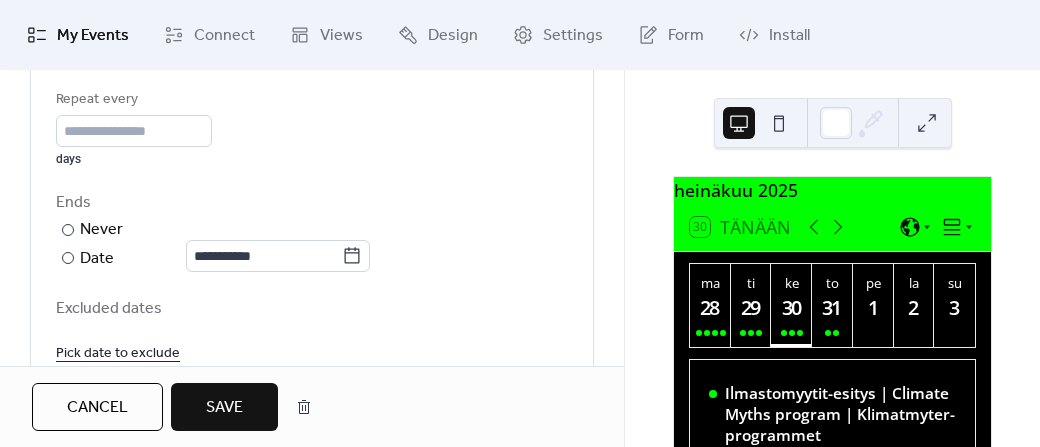 scroll, scrollTop: 1134, scrollLeft: 0, axis: vertical 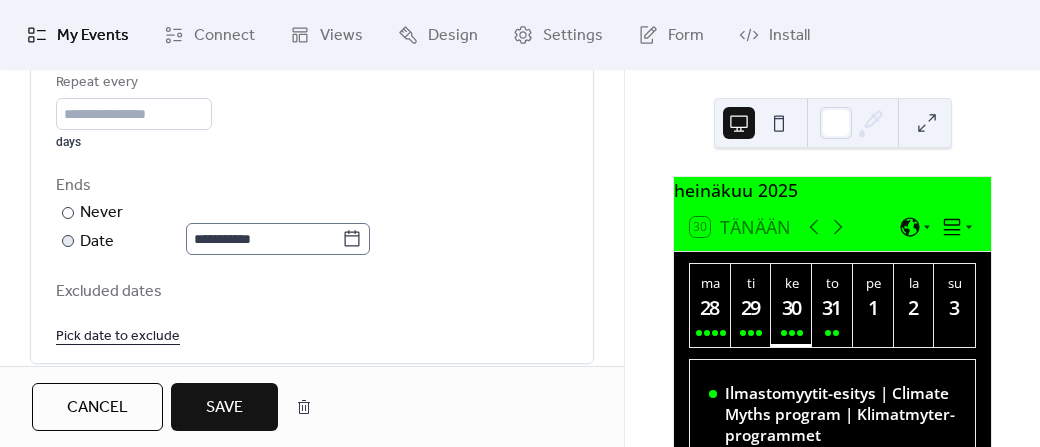 click 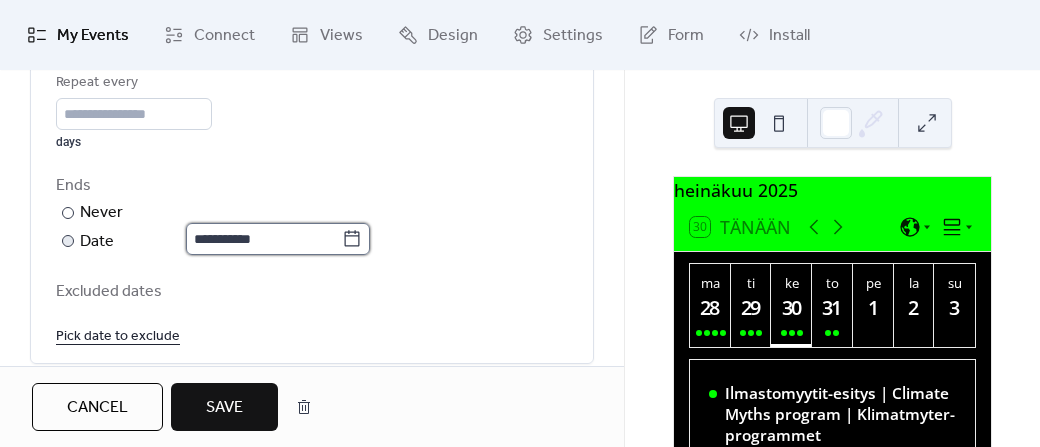 click on "**********" at bounding box center (264, 239) 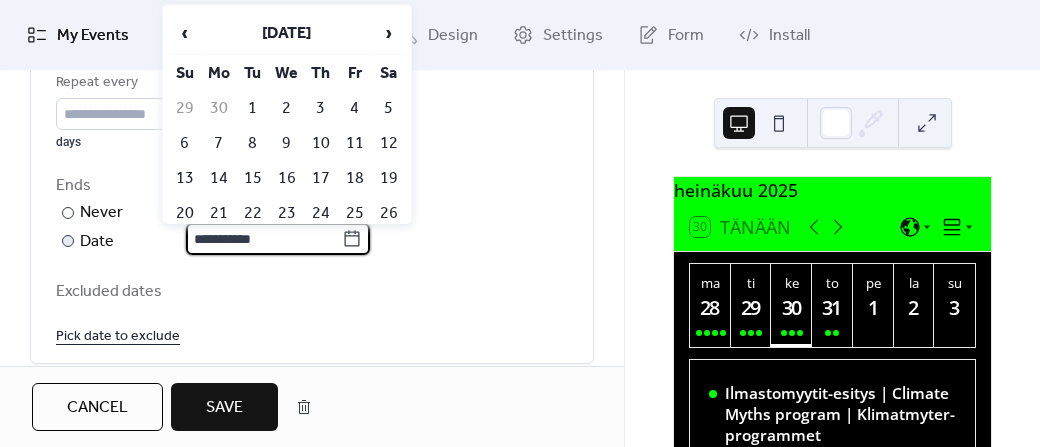 click on "**********" at bounding box center [264, 239] 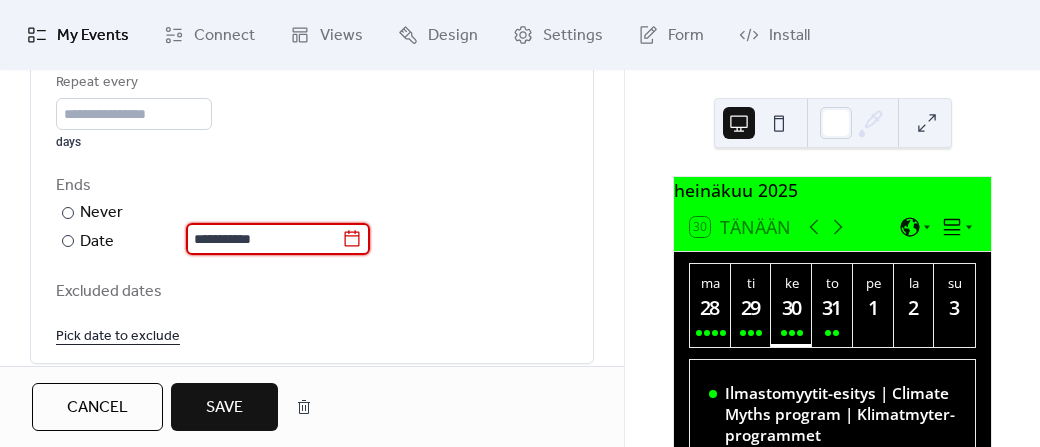 click on "**********" at bounding box center (312, 209) 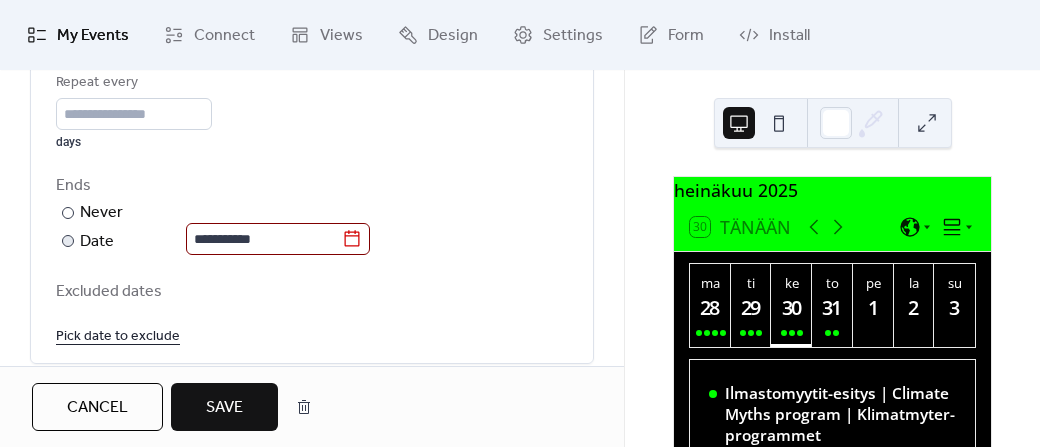 click 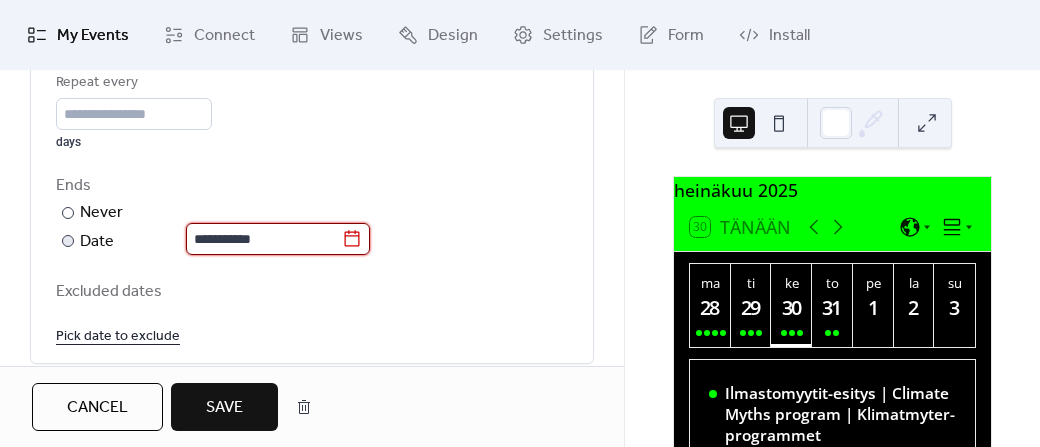 click on "**********" at bounding box center (264, 239) 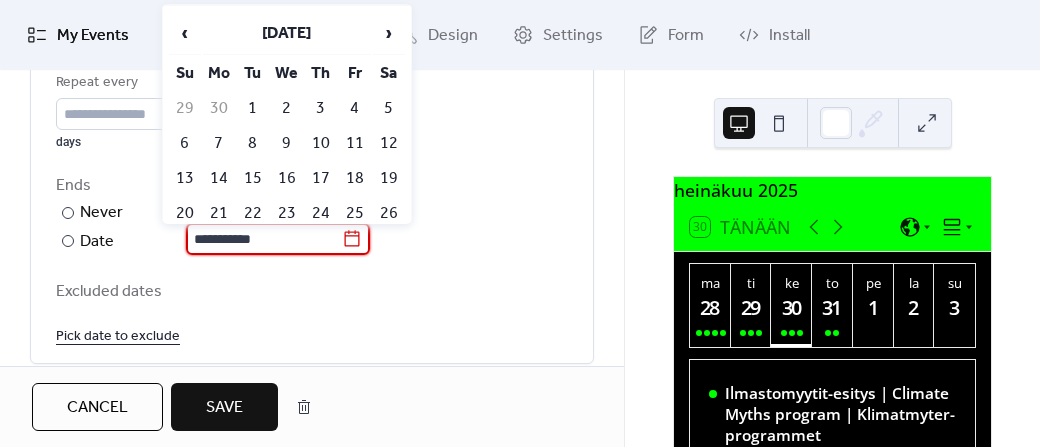 click on "Excluded dates   Pick date to exclude" at bounding box center [312, 313] 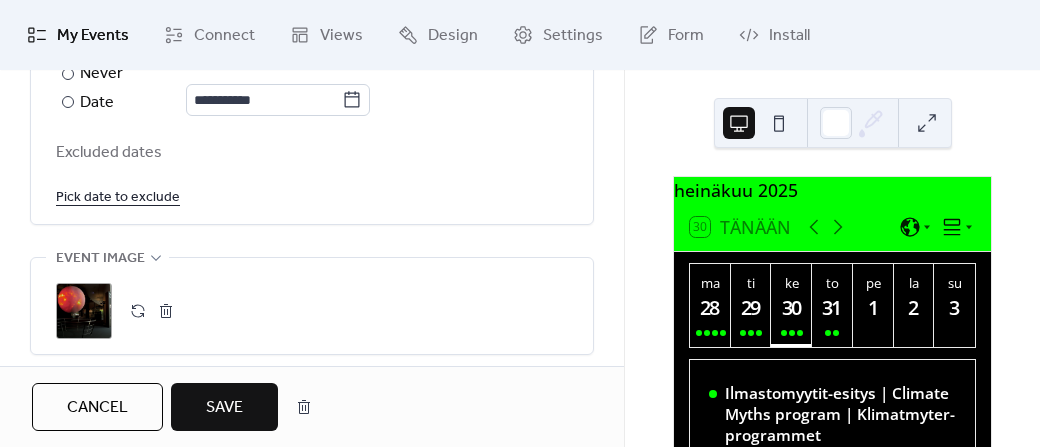 scroll, scrollTop: 1275, scrollLeft: 0, axis: vertical 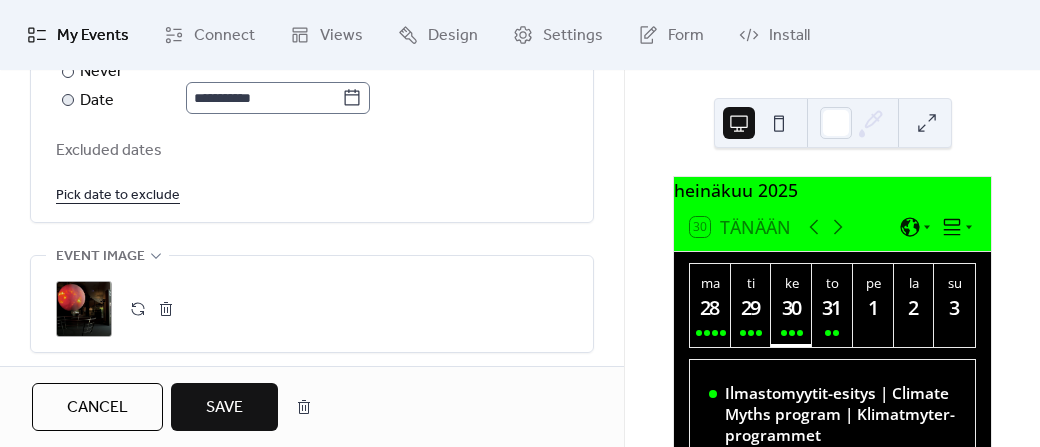 click 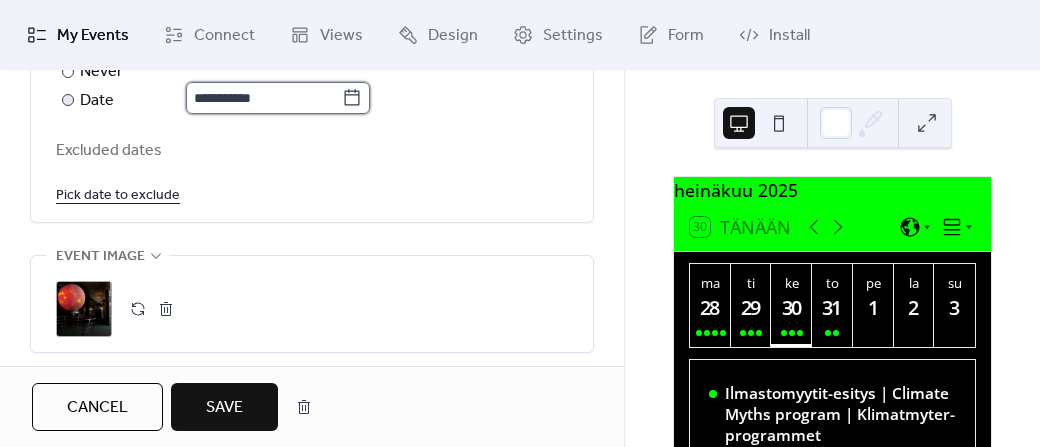 click on "**********" at bounding box center [264, 98] 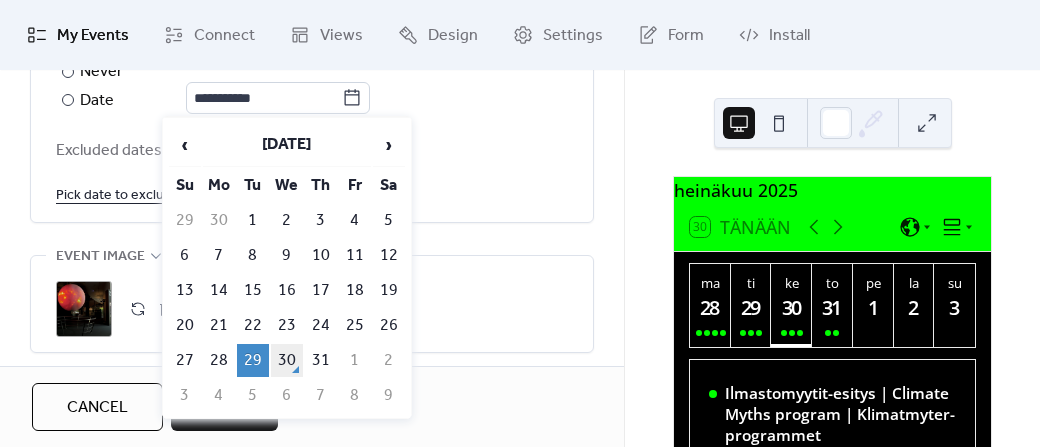 click on "30" at bounding box center [287, 360] 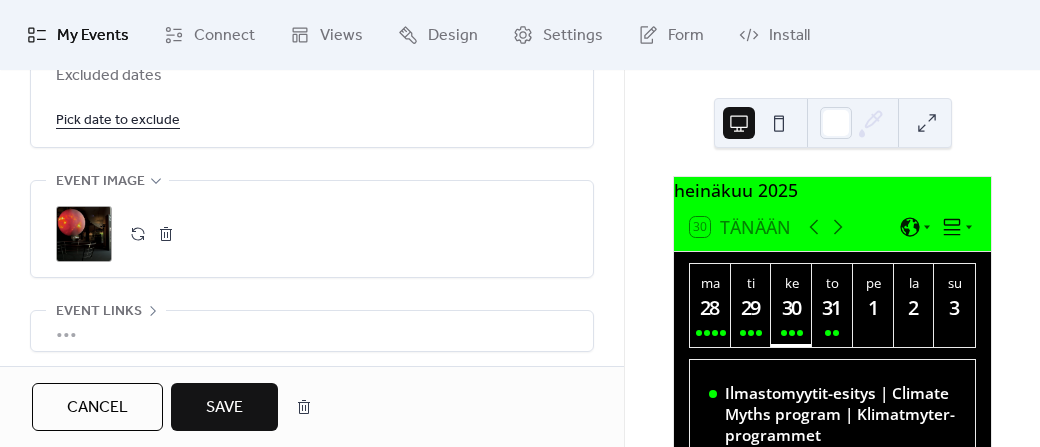 scroll, scrollTop: 1397, scrollLeft: 0, axis: vertical 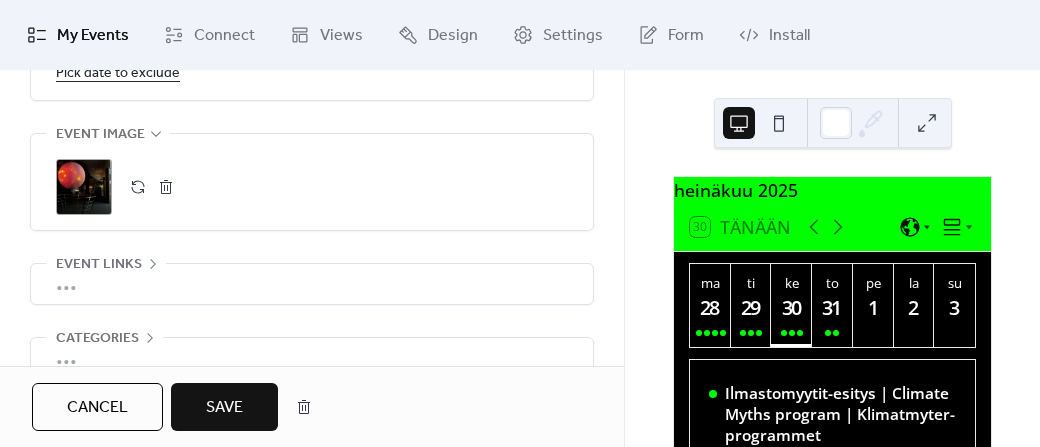 click on "Save" at bounding box center [224, 407] 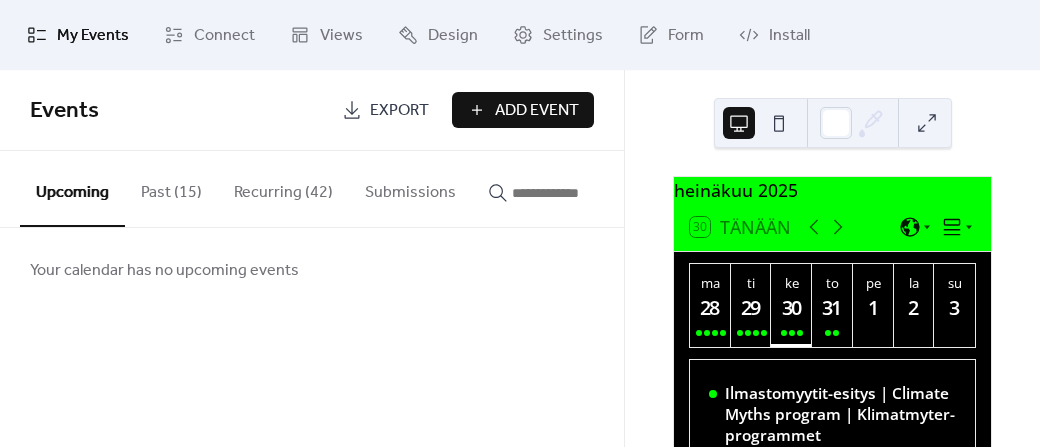 click at bounding box center [572, 193] 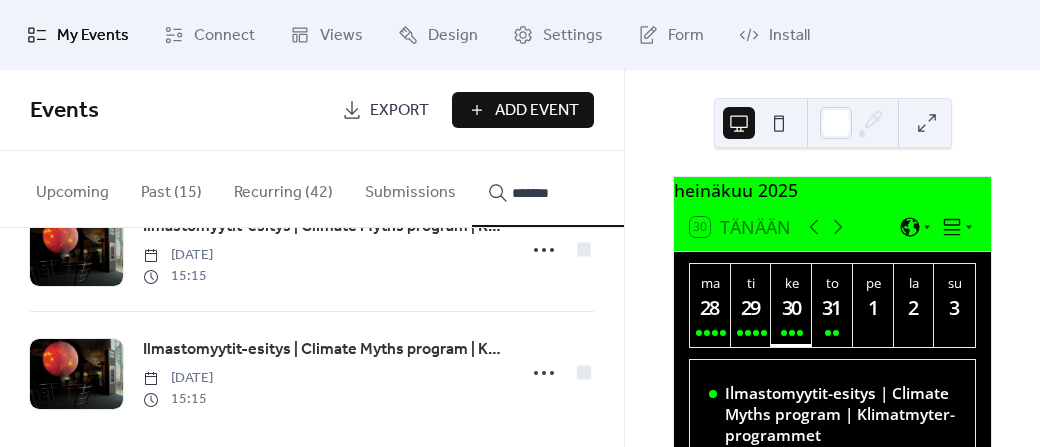 scroll, scrollTop: 585, scrollLeft: 0, axis: vertical 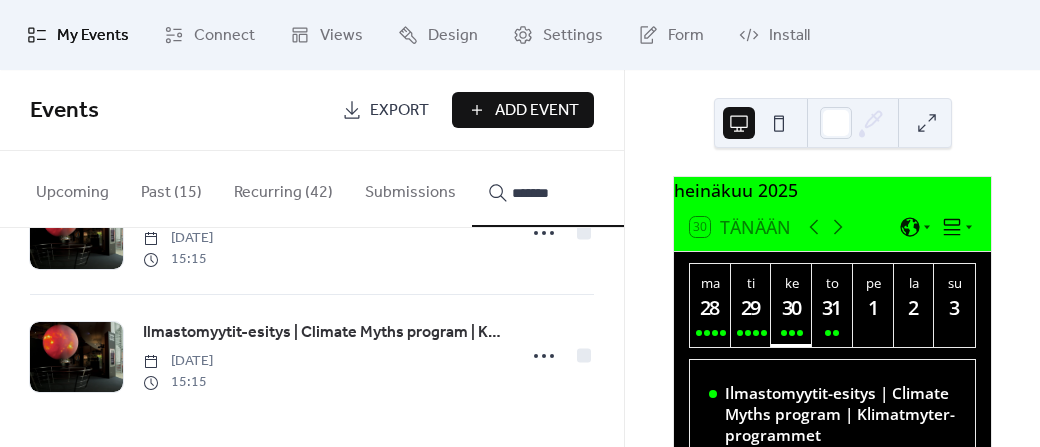 type on "*******" 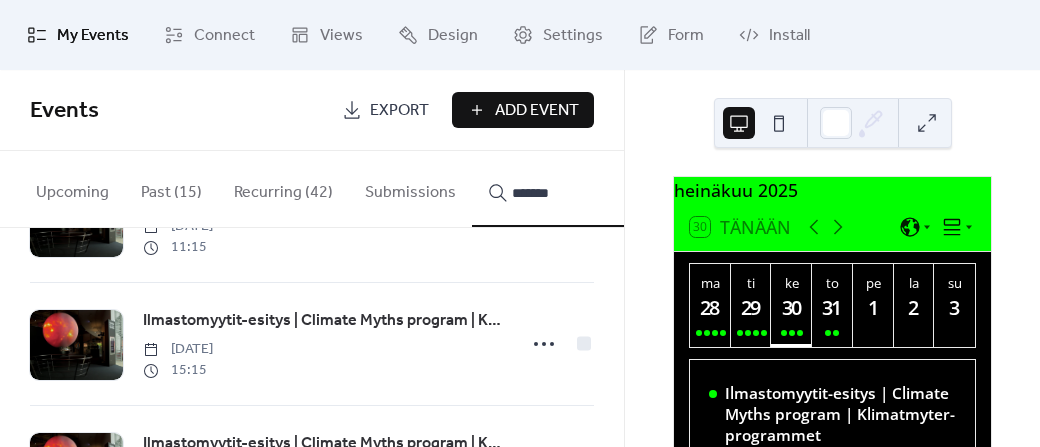 scroll, scrollTop: 585, scrollLeft: 0, axis: vertical 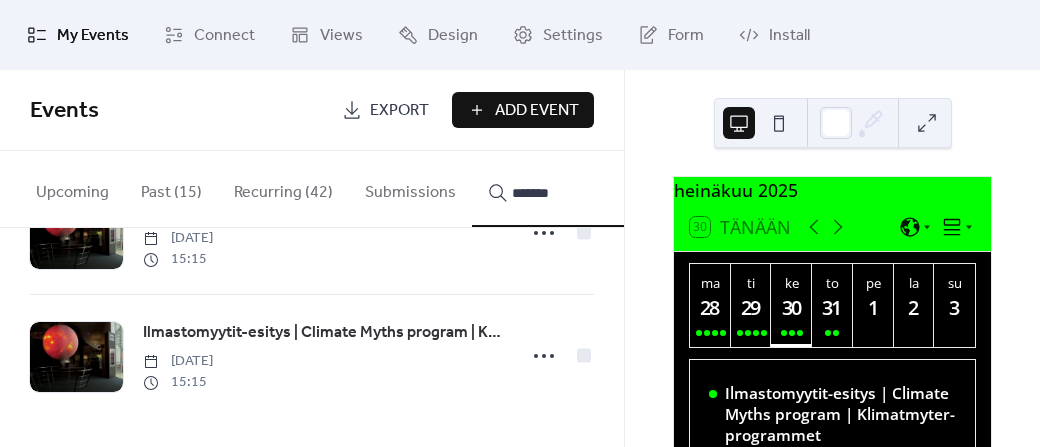 click on "Ilmastomyytit-esitys | Climate Myths program | Klimatmyter-programmet" at bounding box center (323, 333) 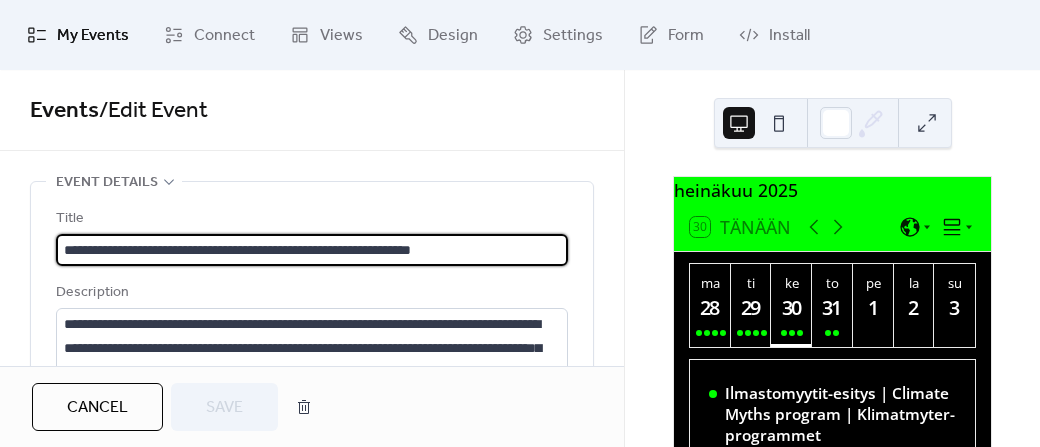 scroll, scrollTop: 168, scrollLeft: 0, axis: vertical 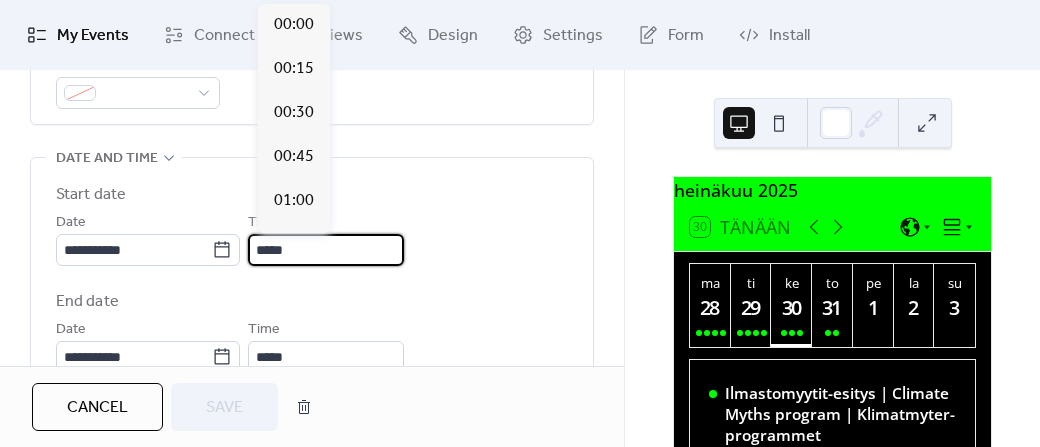 click on "*****" at bounding box center (326, 250) 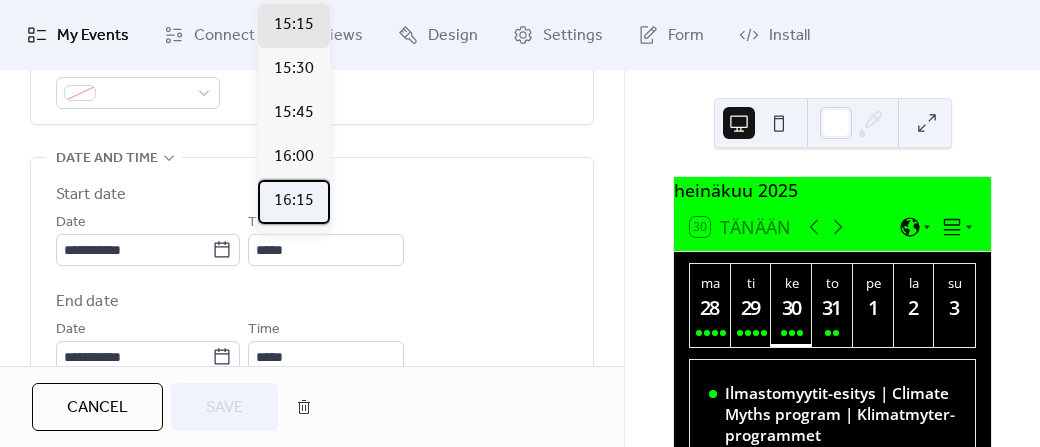 click on "16:15" at bounding box center [294, 201] 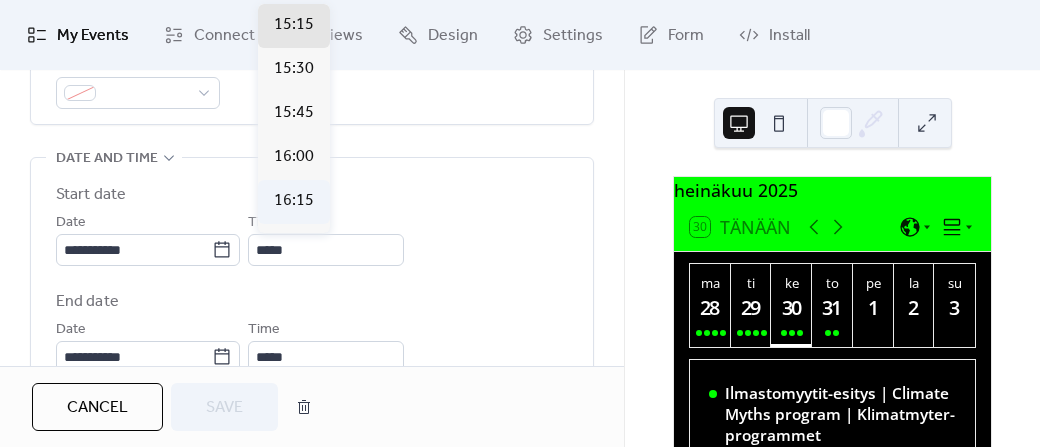 type on "*****" 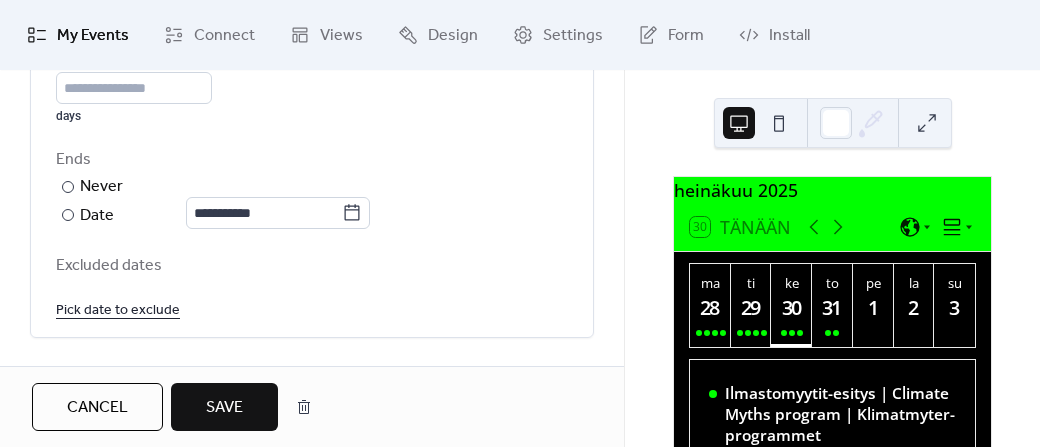 scroll, scrollTop: 1161, scrollLeft: 0, axis: vertical 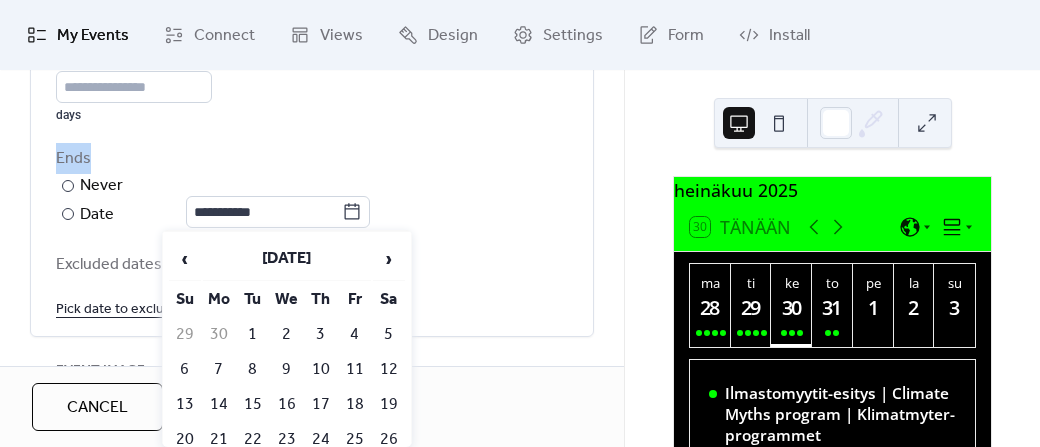 drag, startPoint x: 360, startPoint y: 205, endPoint x: 295, endPoint y: 133, distance: 97 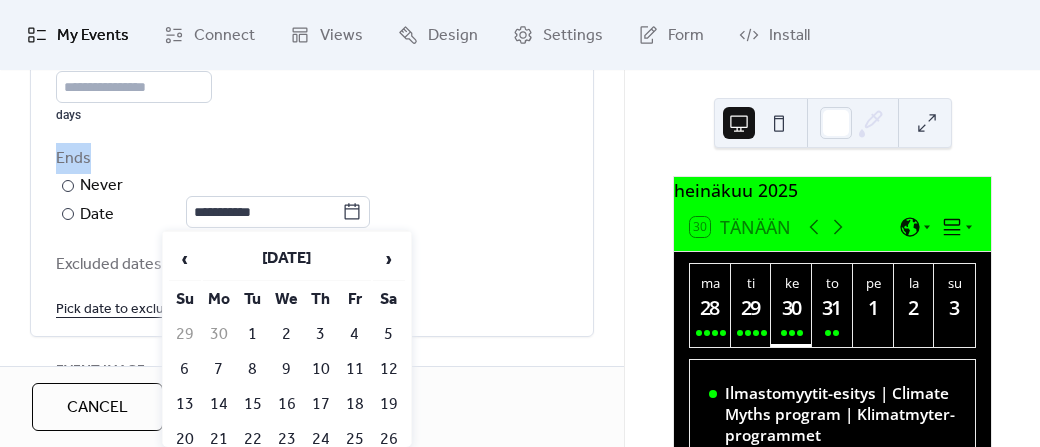 click on "**********" at bounding box center (312, 182) 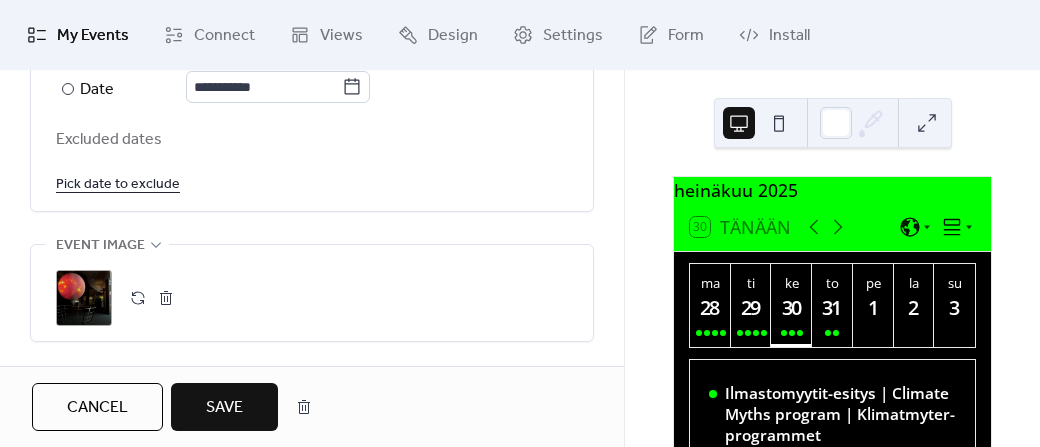 scroll, scrollTop: 1287, scrollLeft: 0, axis: vertical 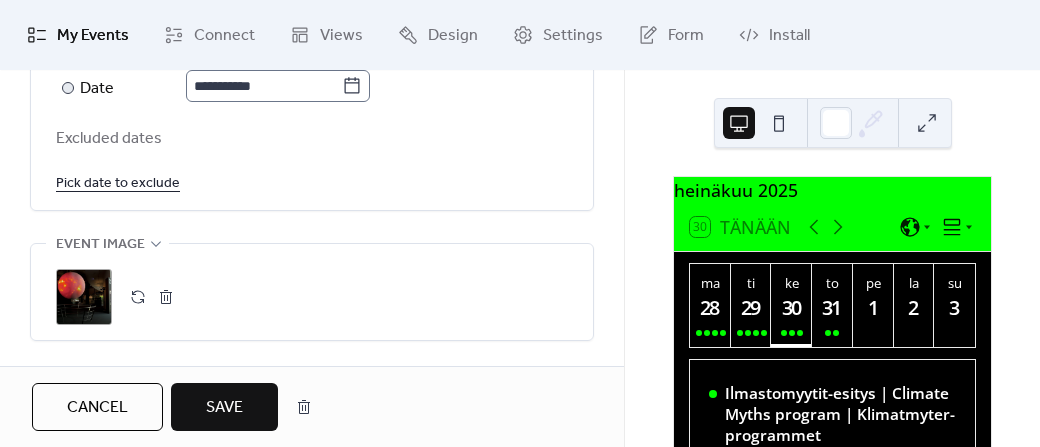 click 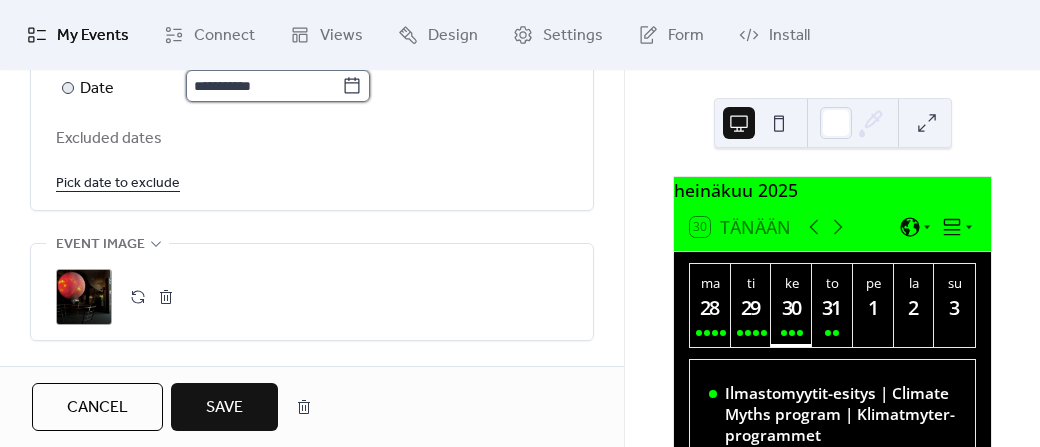 click on "**********" at bounding box center [264, 86] 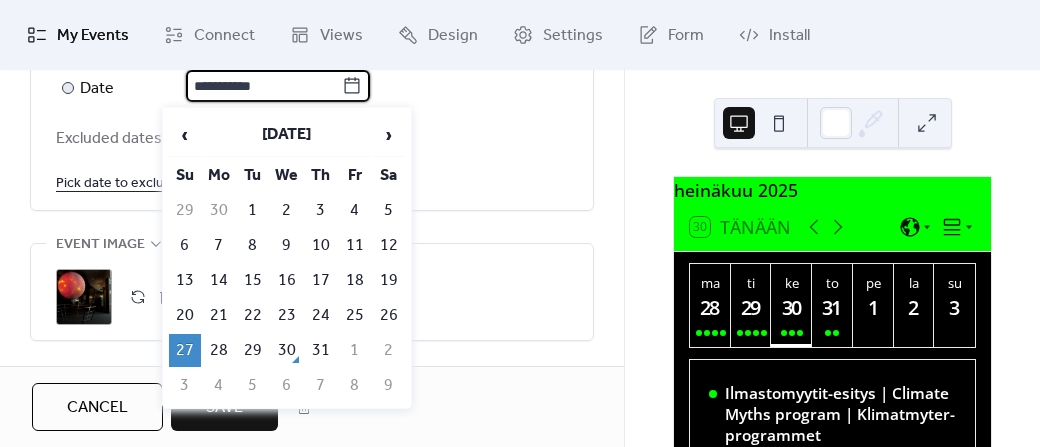 scroll, scrollTop: 1285, scrollLeft: 0, axis: vertical 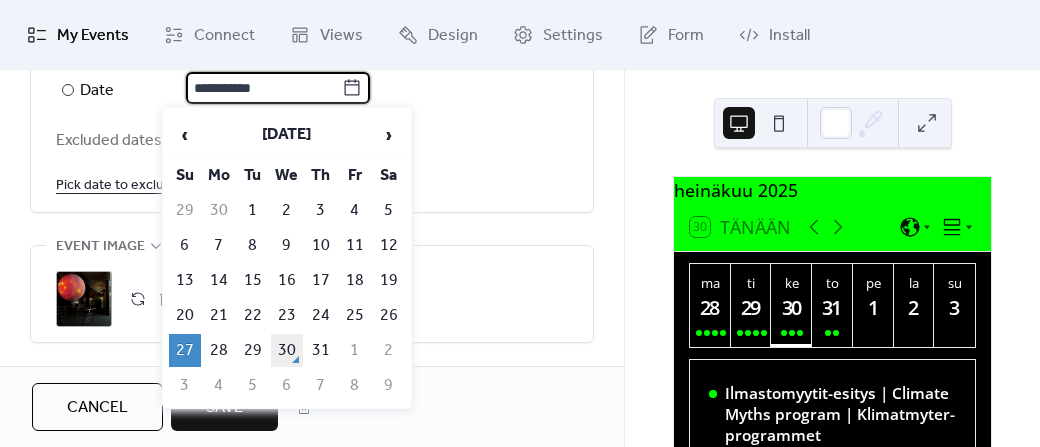 click on "30" at bounding box center [287, 350] 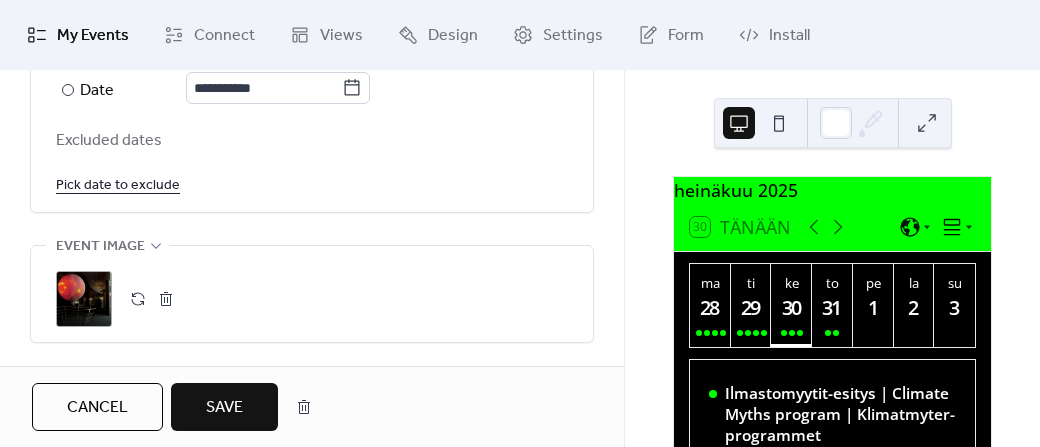 click on "Save" at bounding box center [224, 408] 